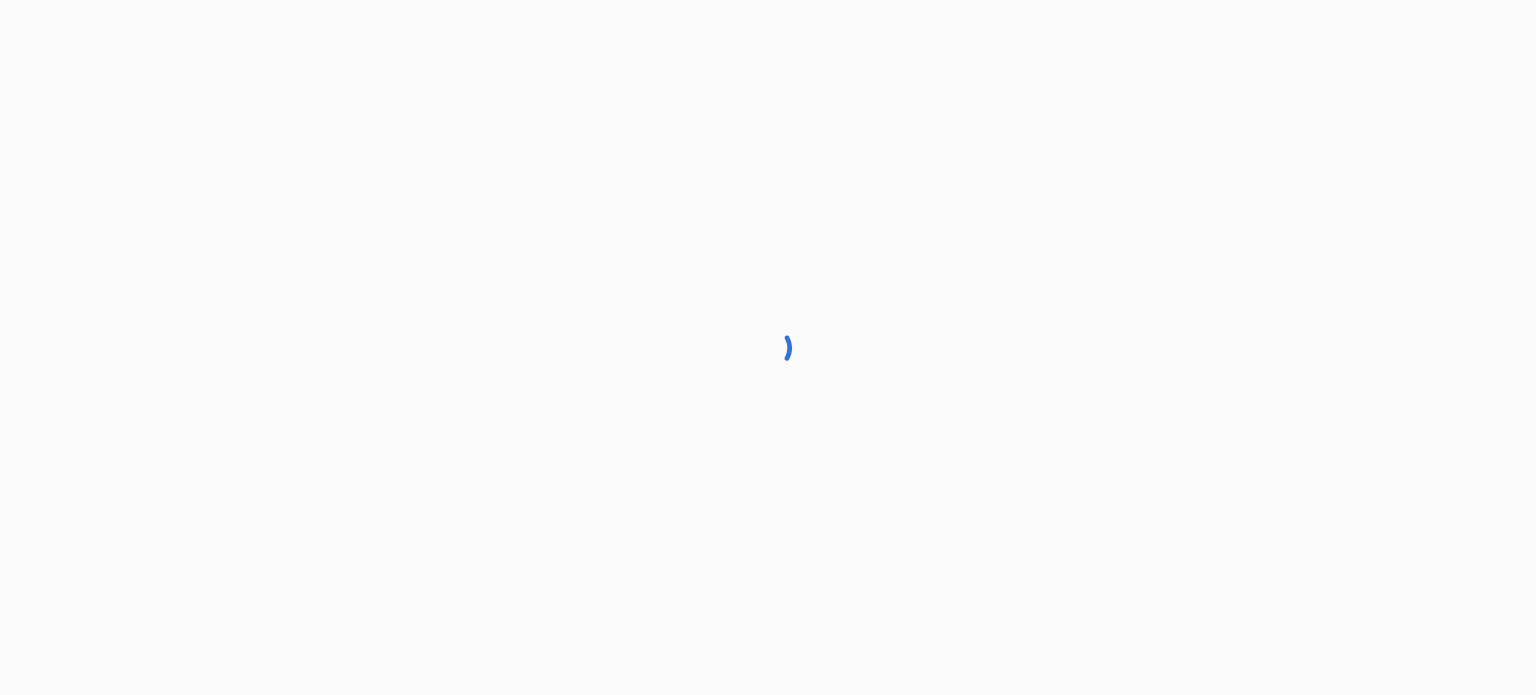 scroll, scrollTop: 0, scrollLeft: 0, axis: both 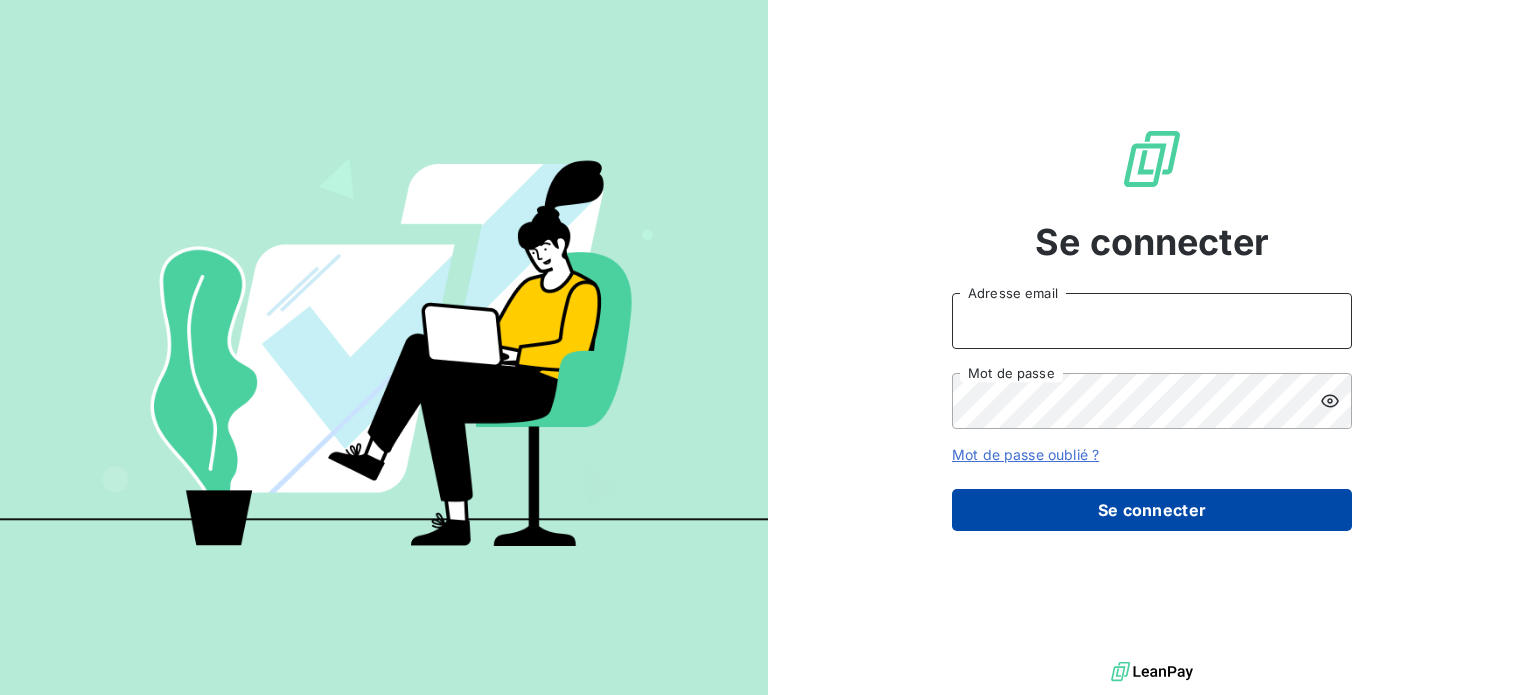 type on "laurence@toutapprendre.com" 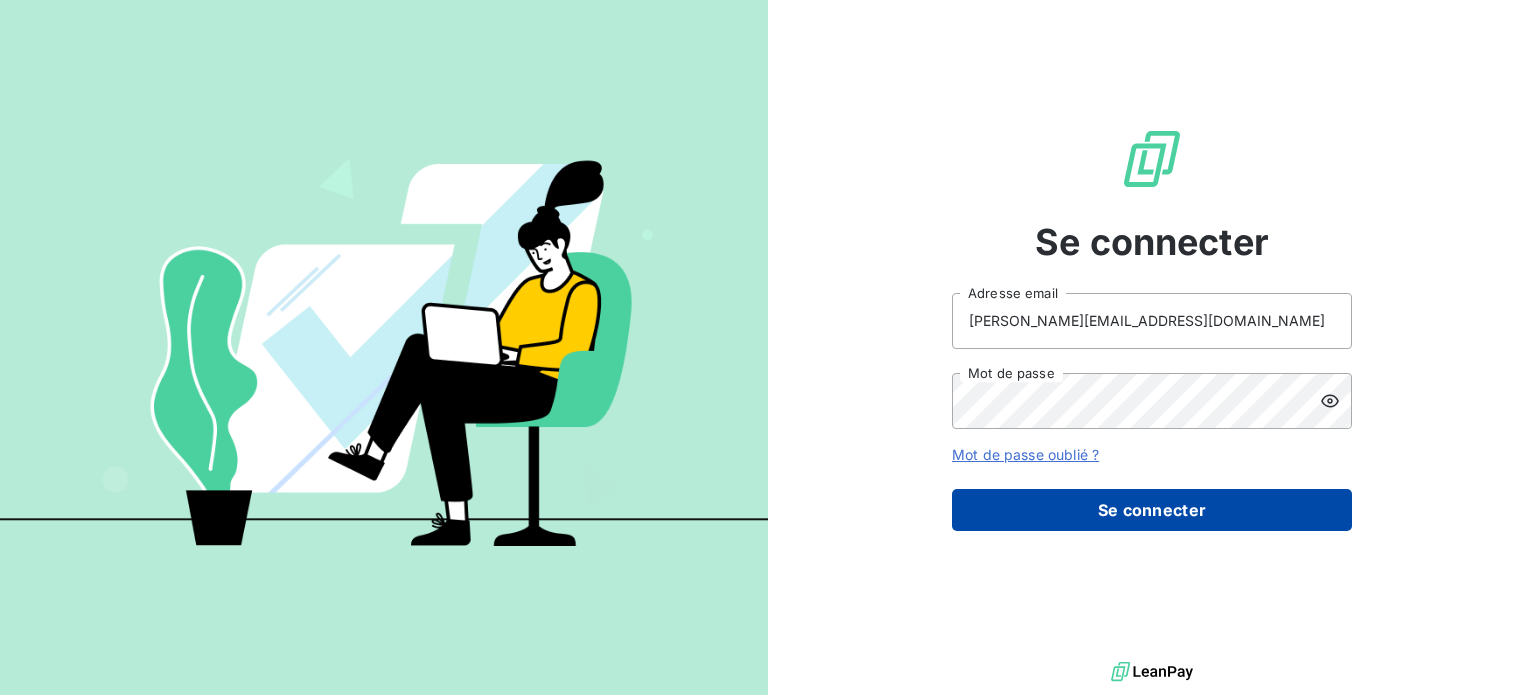 click on "Se connecter" at bounding box center [1152, 510] 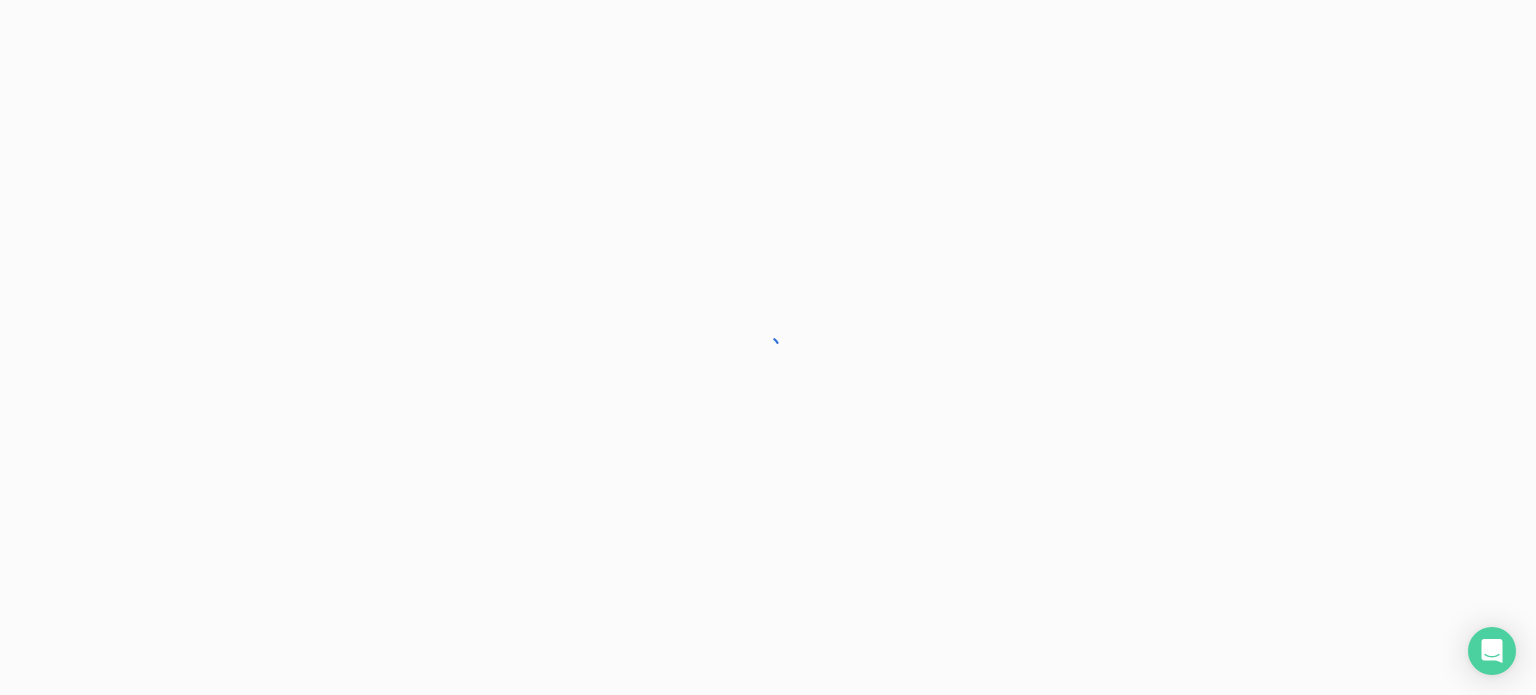 scroll, scrollTop: 0, scrollLeft: 0, axis: both 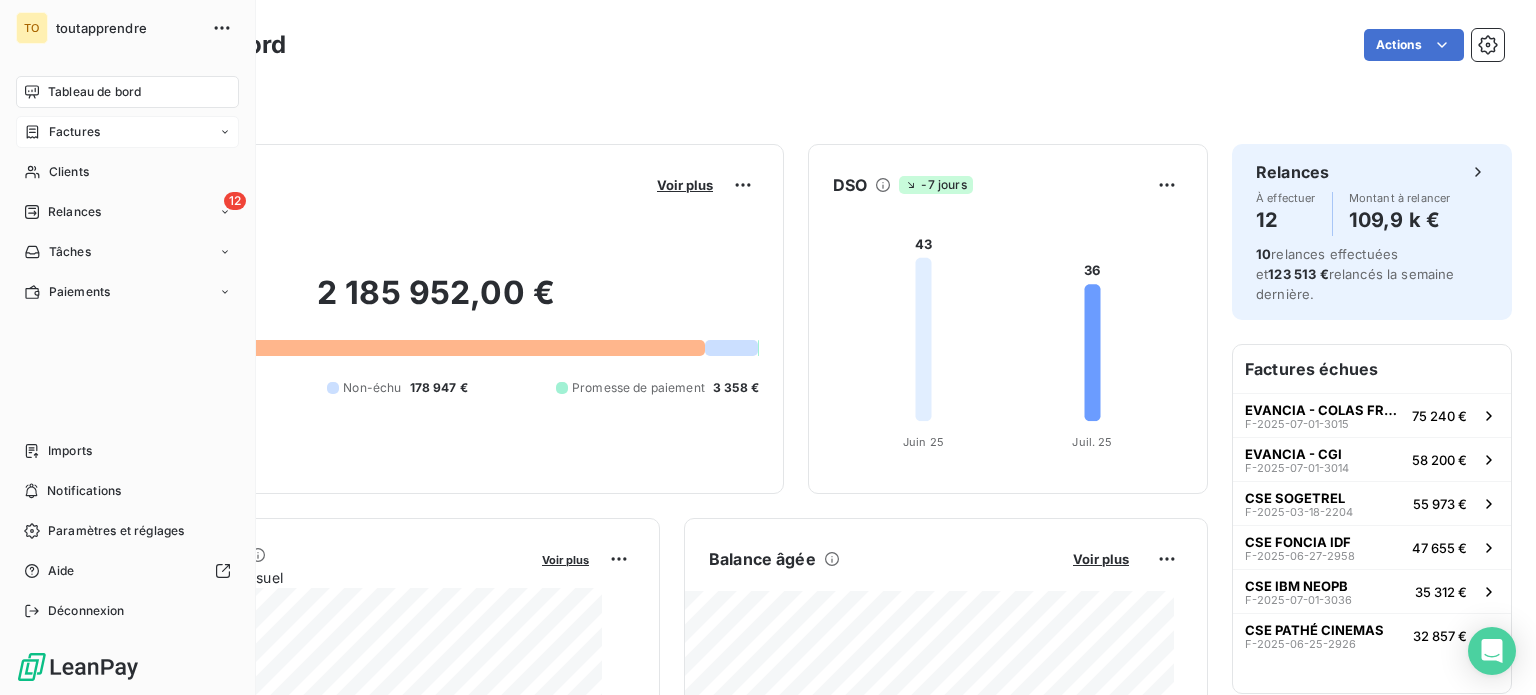 click on "Factures" at bounding box center [74, 132] 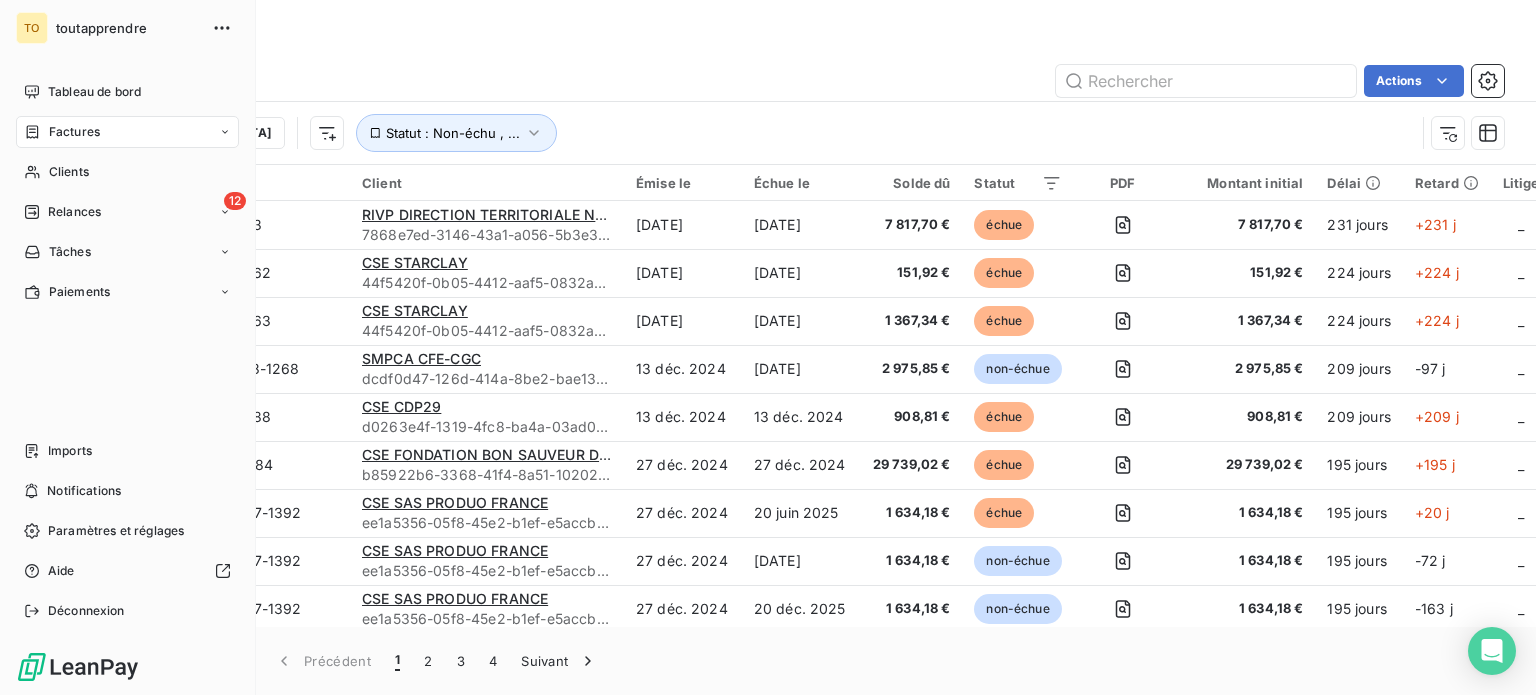 click on "Factures" at bounding box center (74, 132) 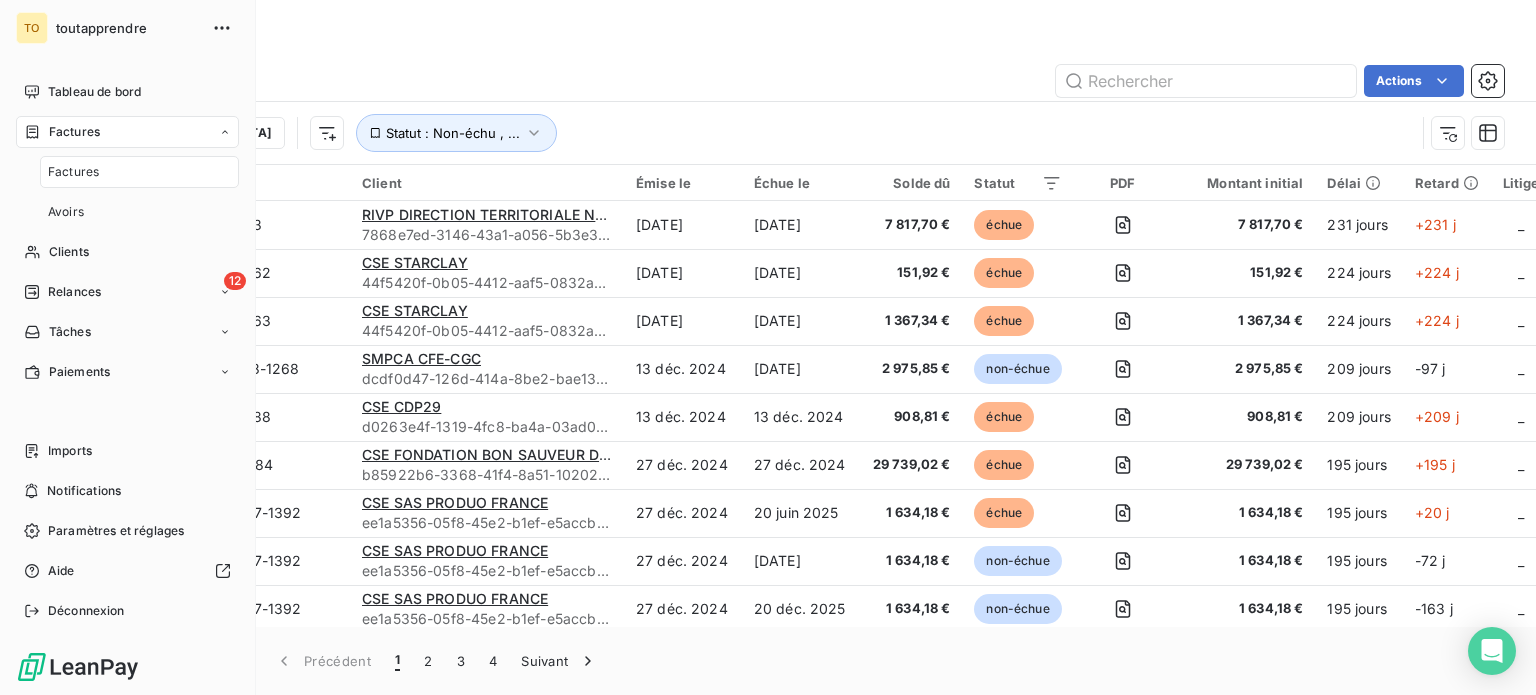 click on "Factures" at bounding box center (73, 172) 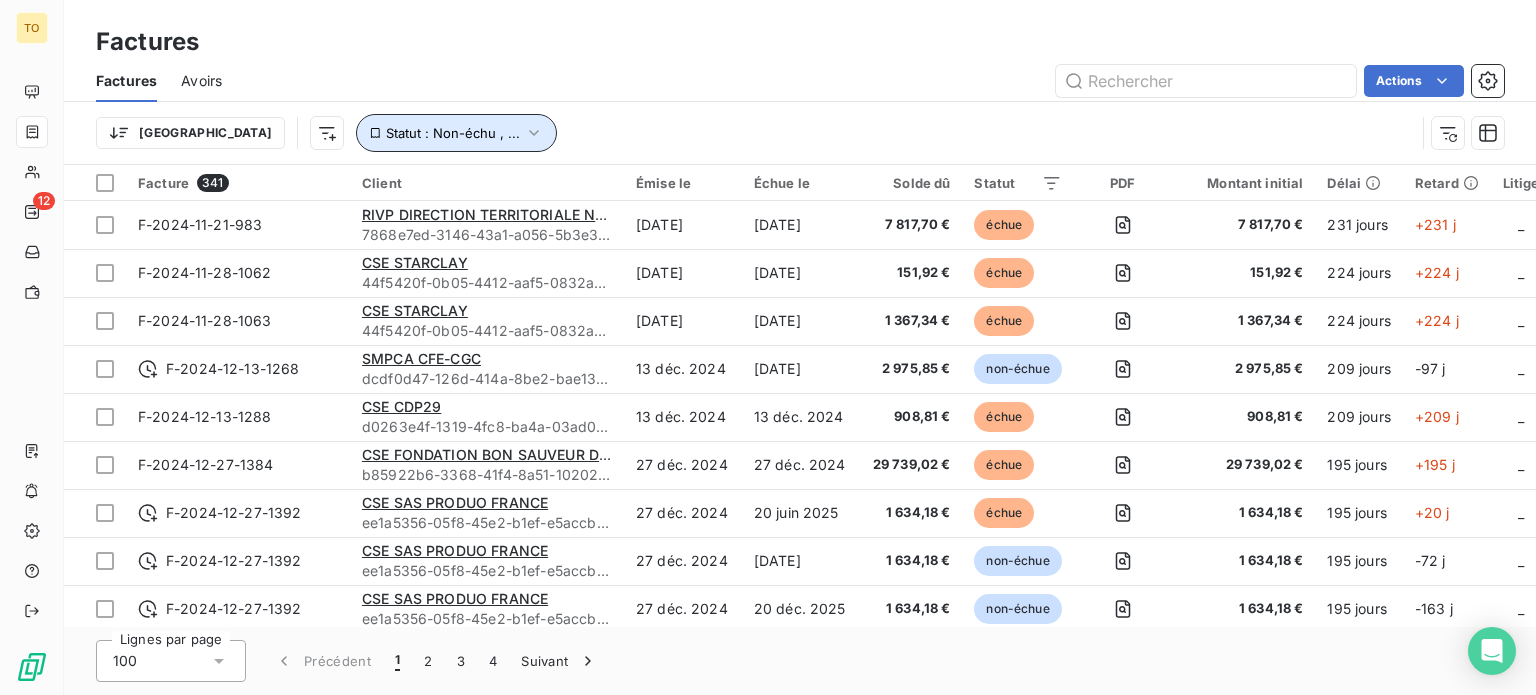 click on "Statut  : Non-échu , ..." at bounding box center (453, 133) 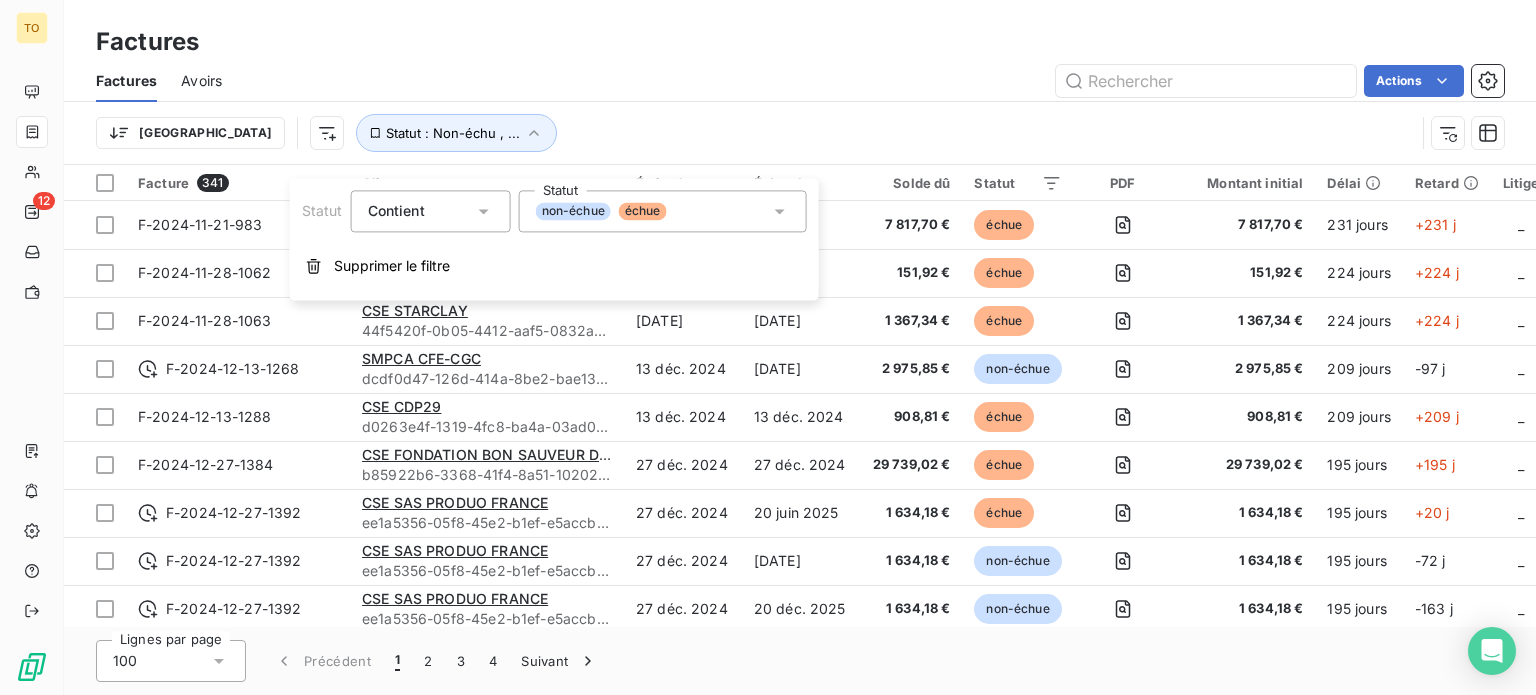 click 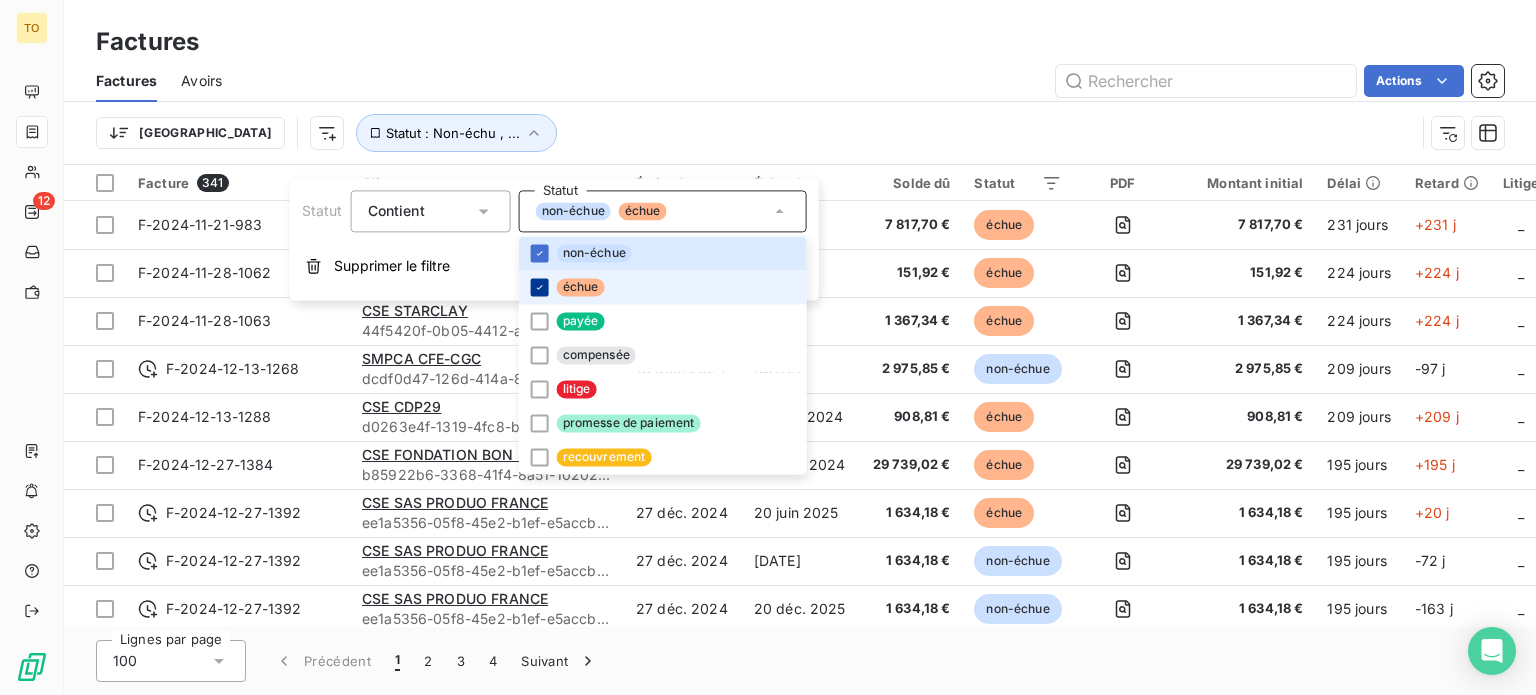 click 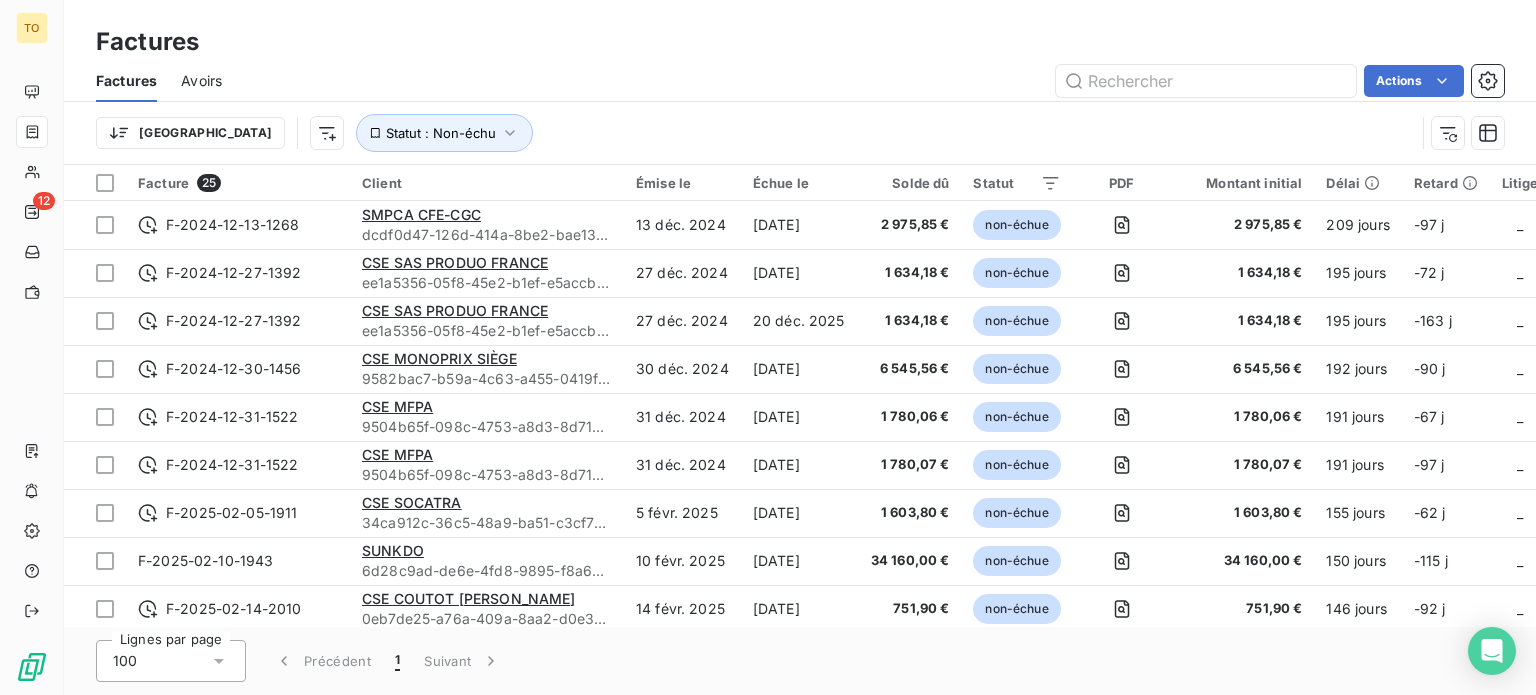 click on "Trier Statut  : Non-échu" at bounding box center [800, 133] 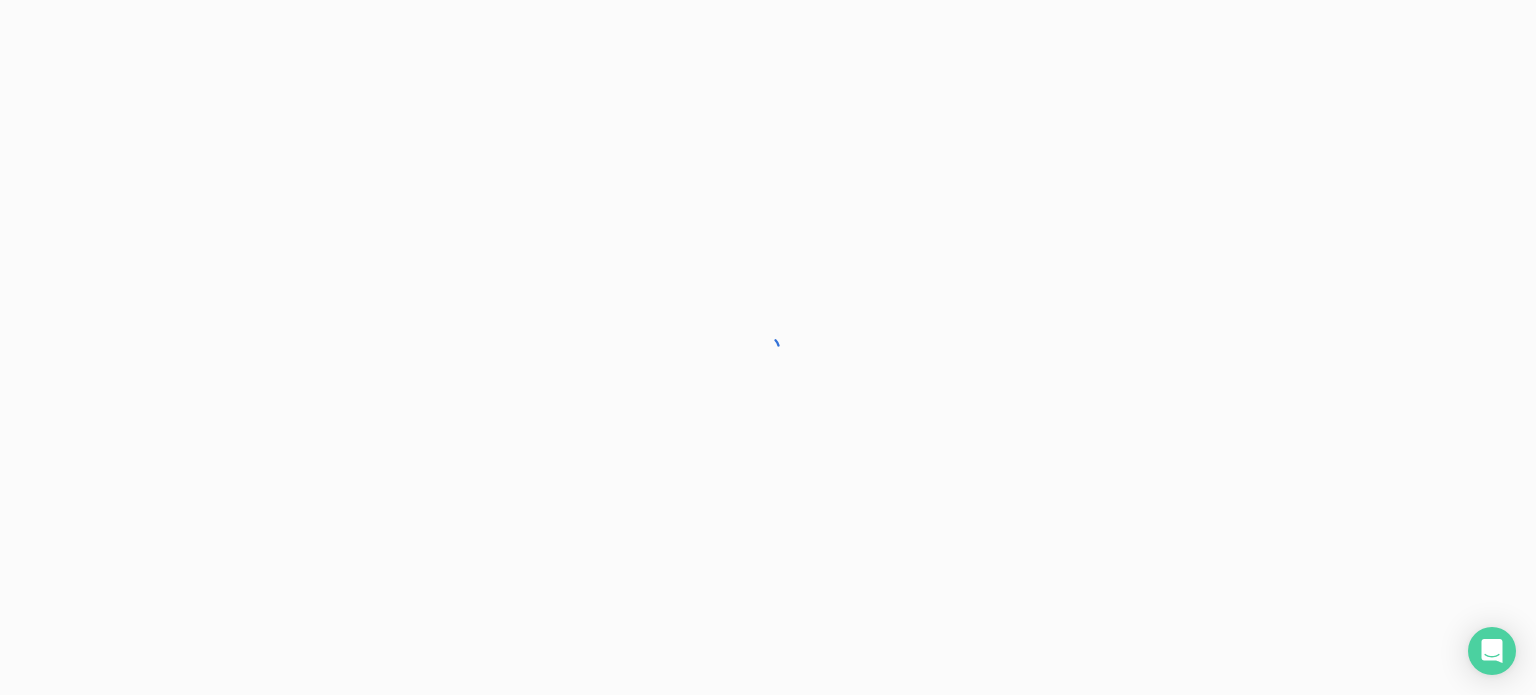 scroll, scrollTop: 0, scrollLeft: 0, axis: both 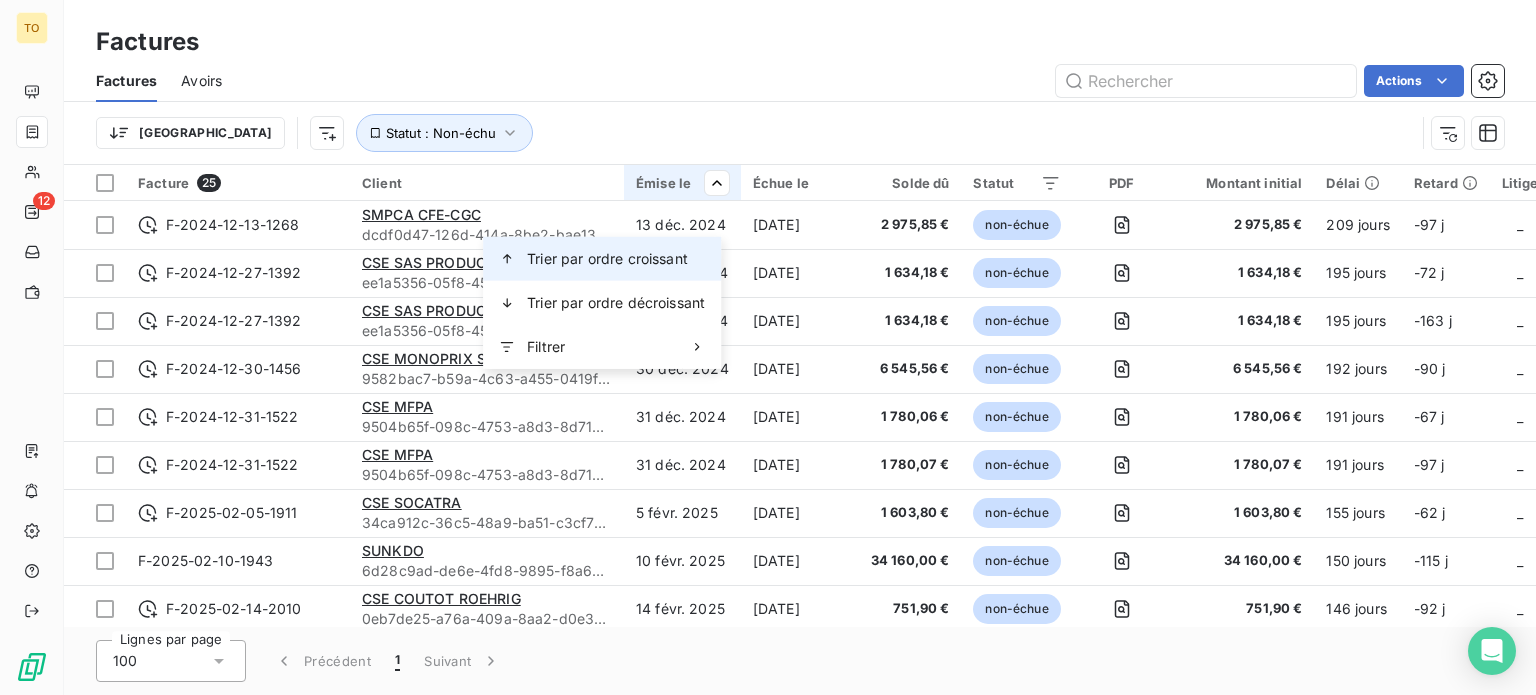 click on "Trier par ordre croissant" at bounding box center (602, 259) 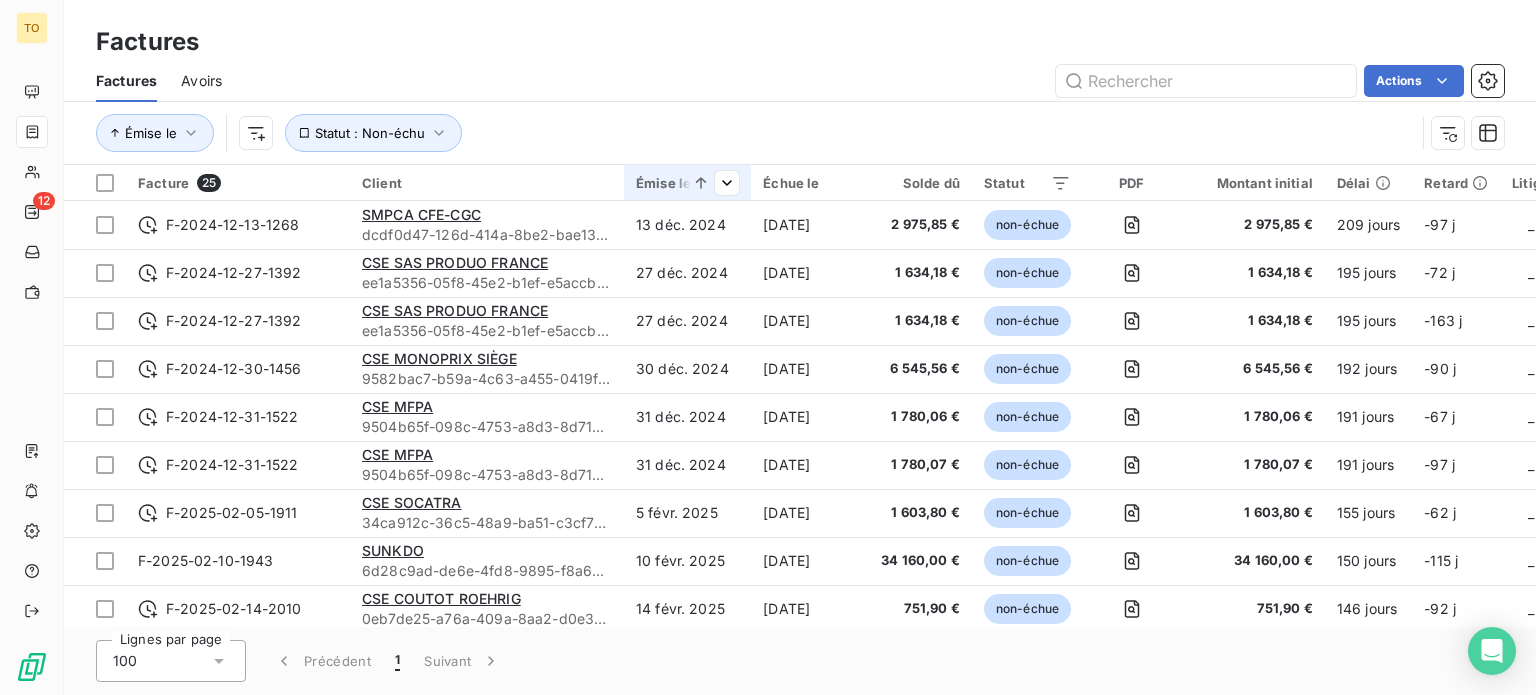 click 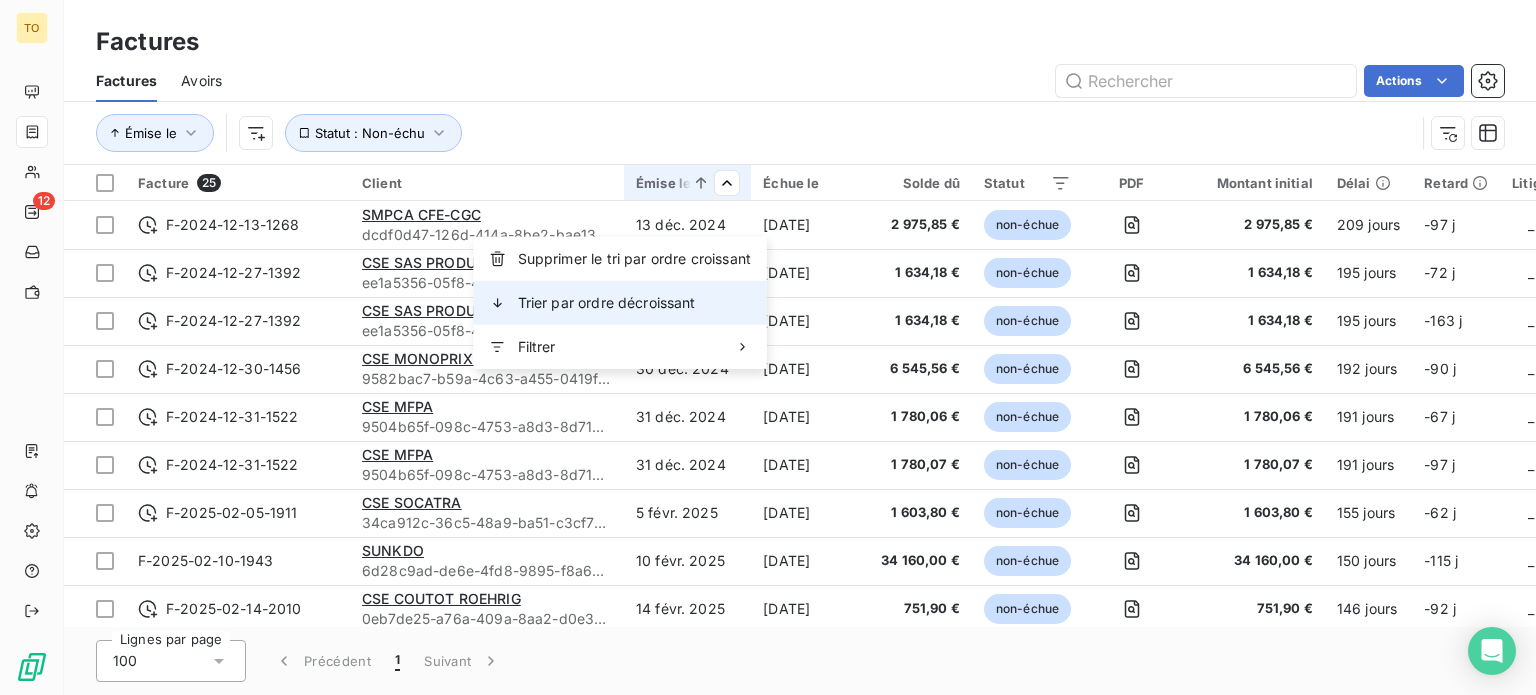 click on "Trier par ordre décroissant" at bounding box center (607, 303) 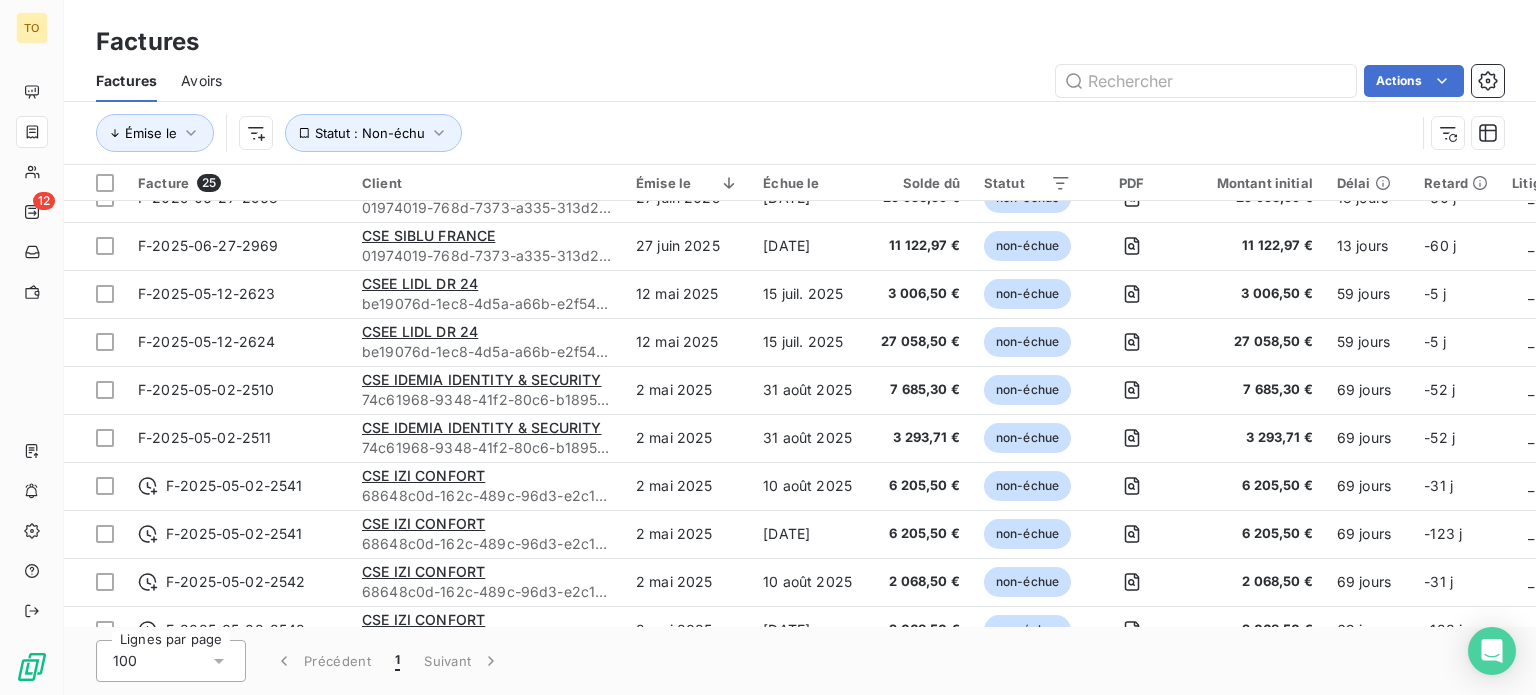 scroll, scrollTop: 0, scrollLeft: 0, axis: both 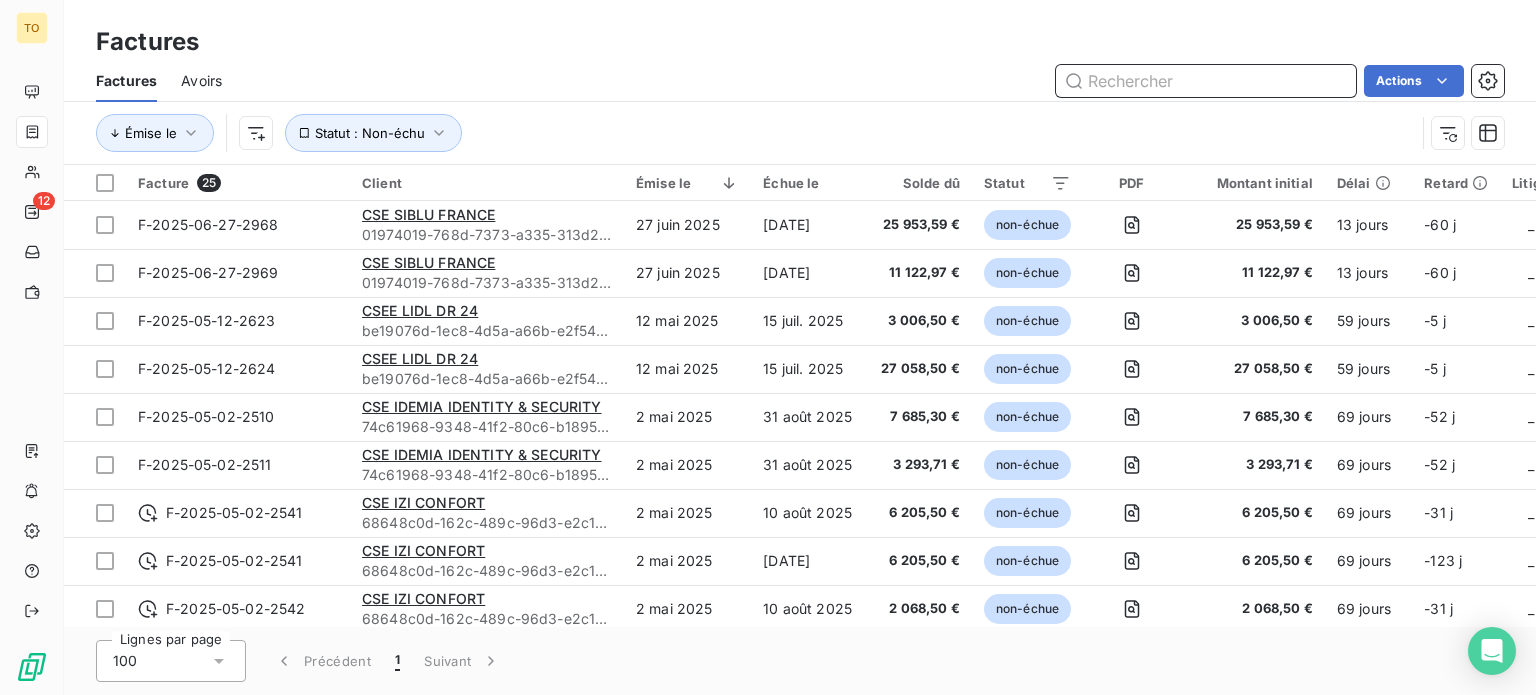 click at bounding box center [1206, 81] 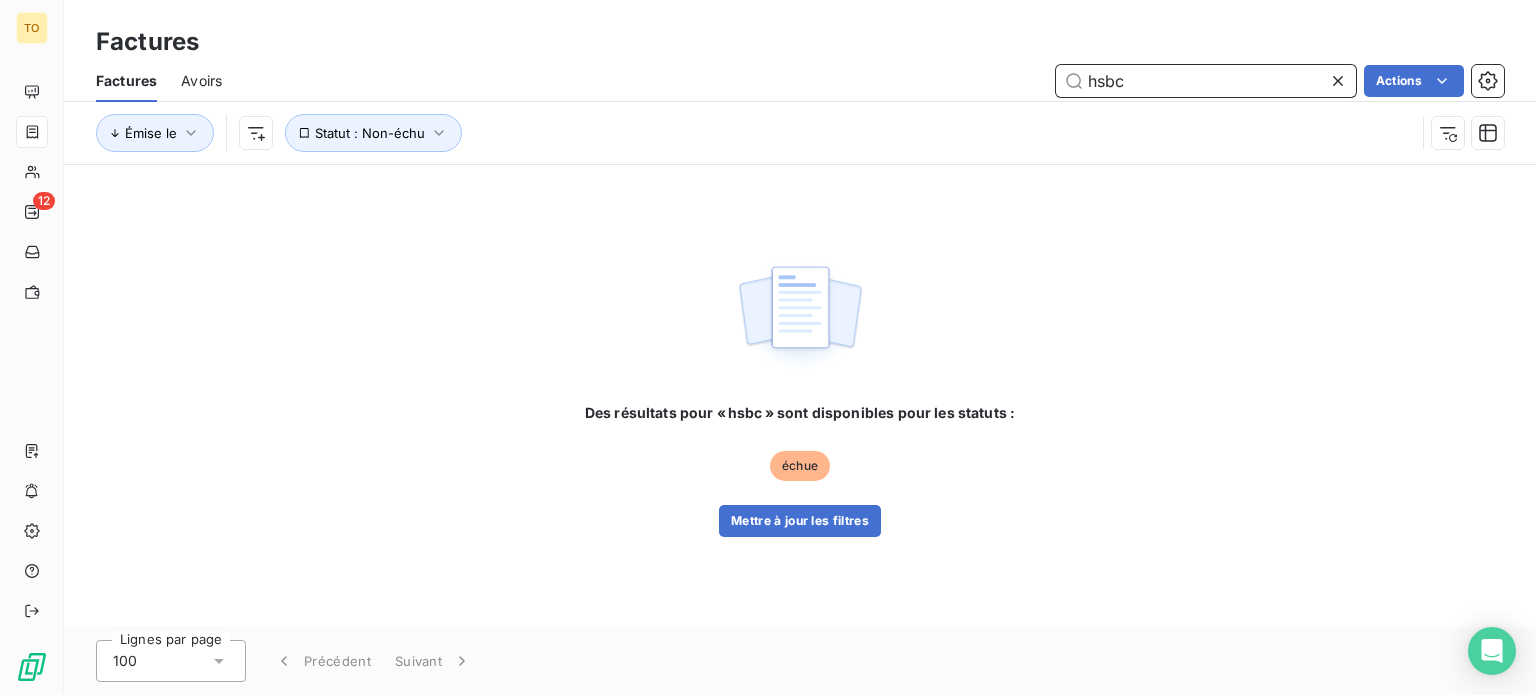 type on "hsbc" 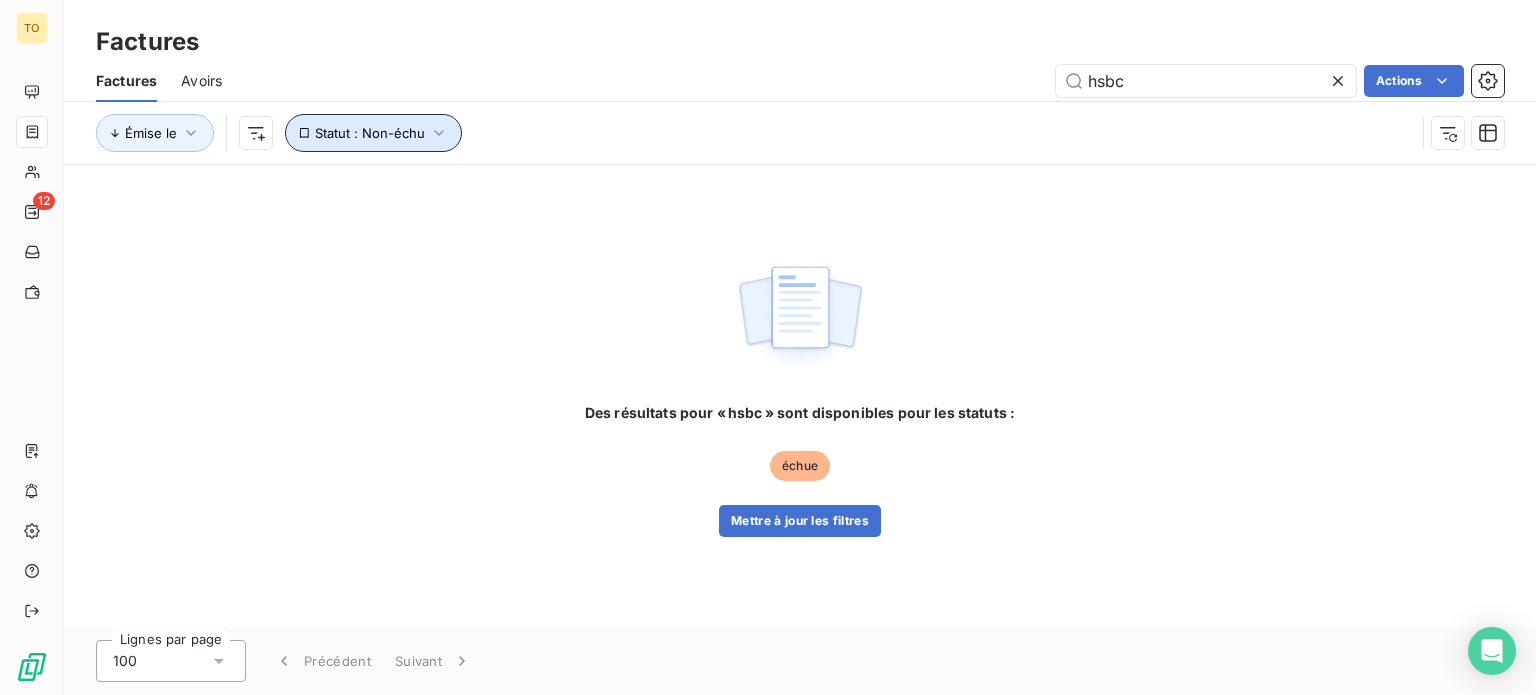 click 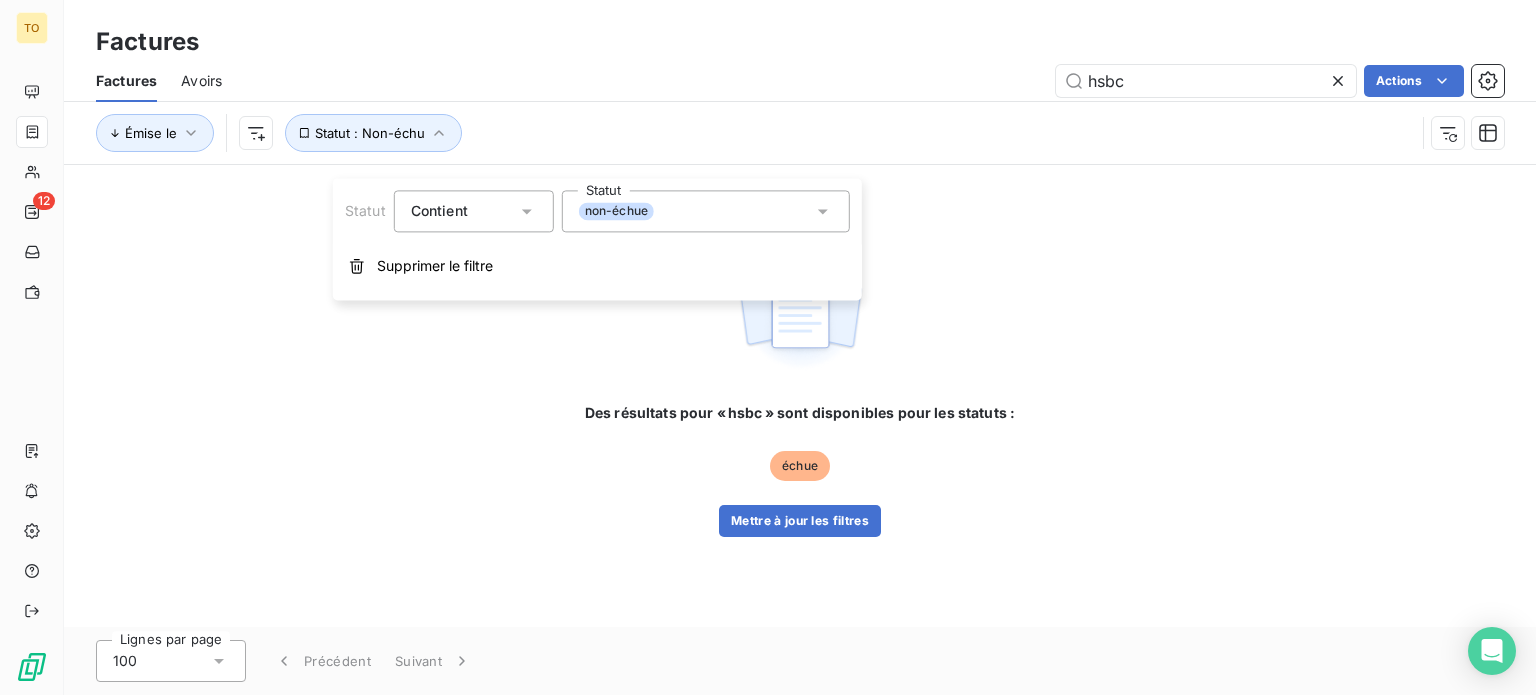 click 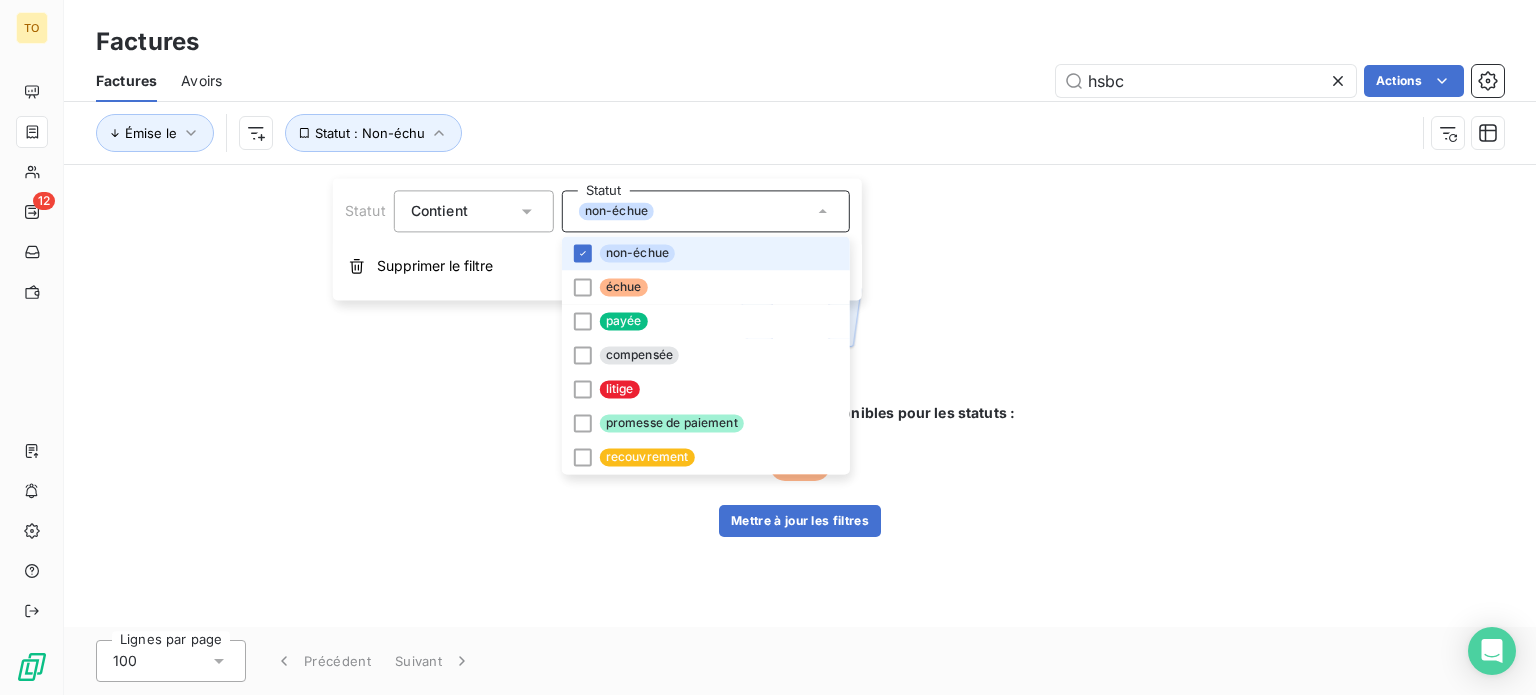 click on "non-échue" at bounding box center [637, 253] 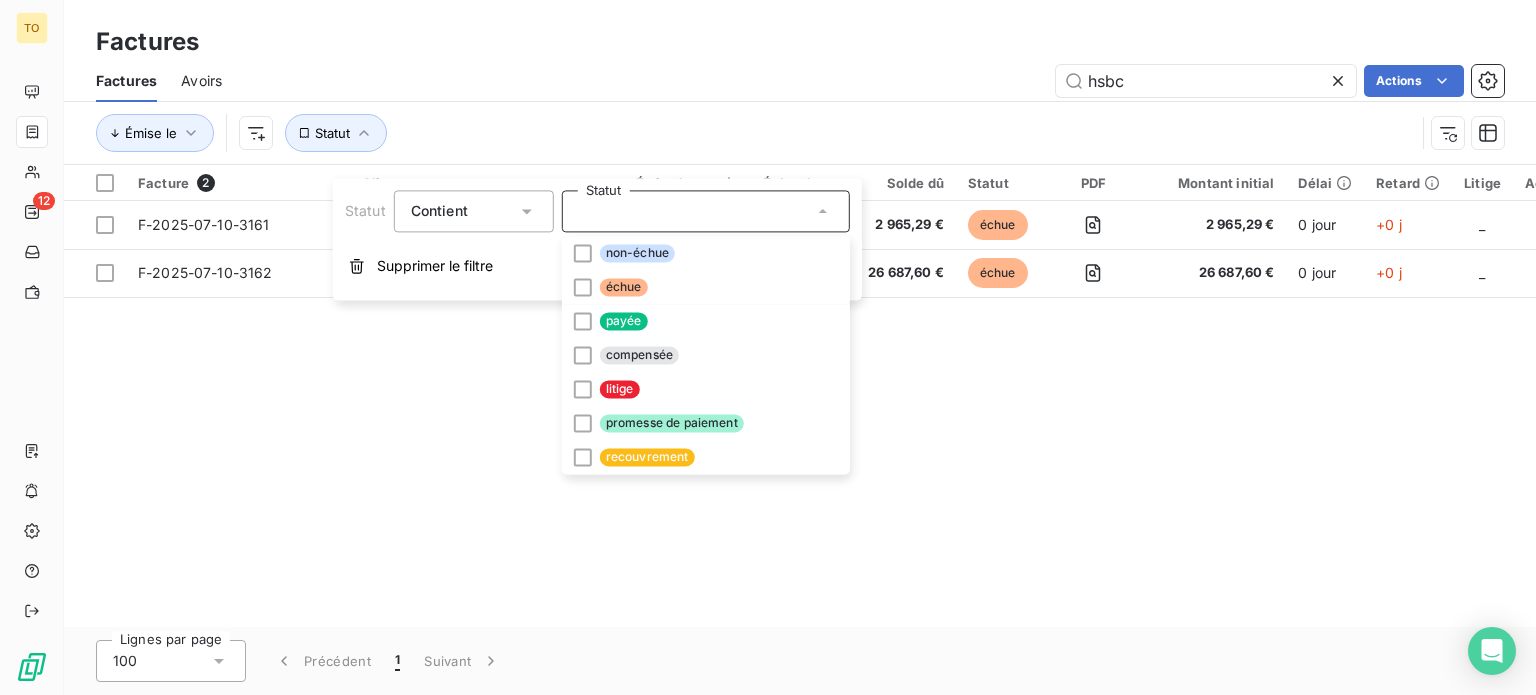 click on "Facture 2 Client Émise le Échue le Solde dû Statut PDF Montant initial Délai Retard   Litige Actions F-2025-07-10-3161 CSE HSBC 01977e5f-ce44-76cd-b018-8669686f4025 [DATE] [DATE] 2 965,29 € échue 2 965,29 € 0 jour +0 j _ F-2025-07-10-3162 CSE HSBC 01977e5f-ce44-76cd-b018-8669686f4025 [DATE] [DATE] 26 687,60 € échue 26 687,60 € 0 jour +0 j _" at bounding box center [800, 396] 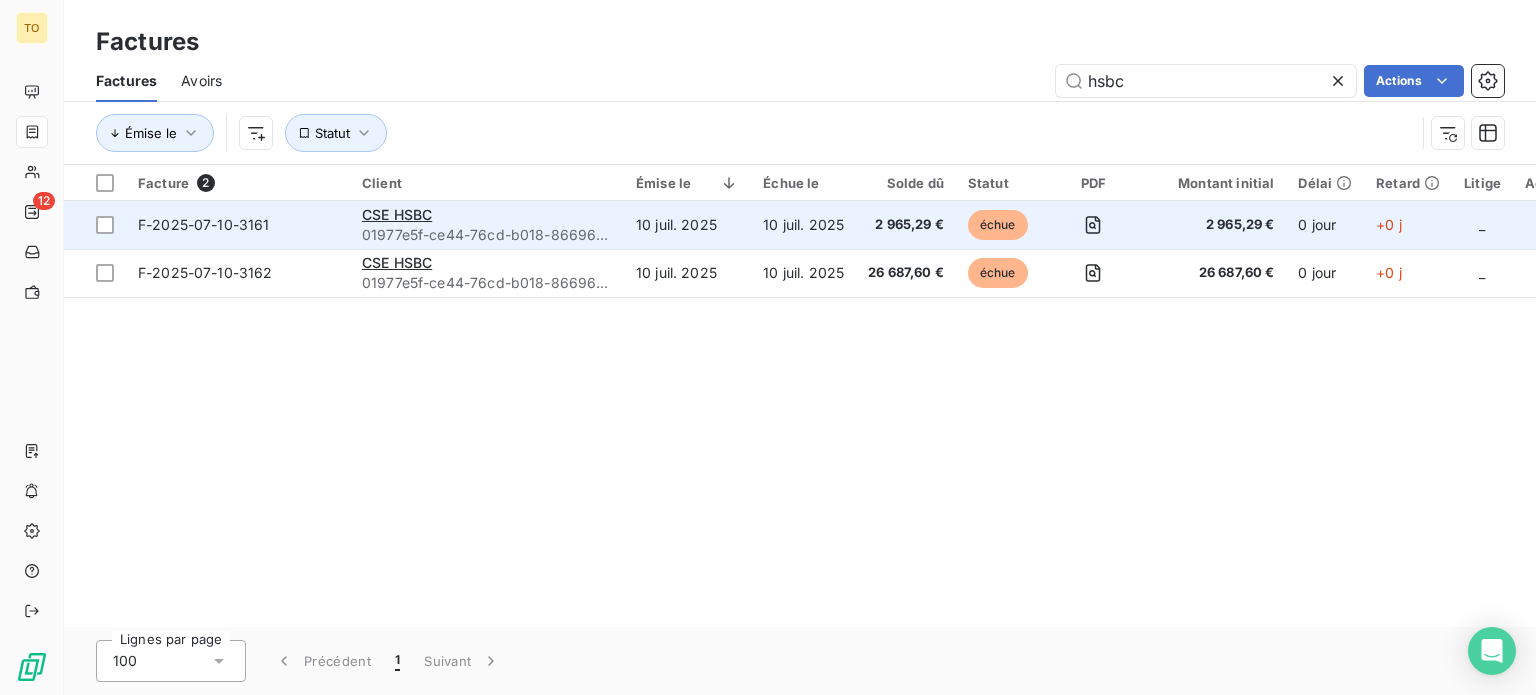click on "10 juil. 2025" at bounding box center [803, 225] 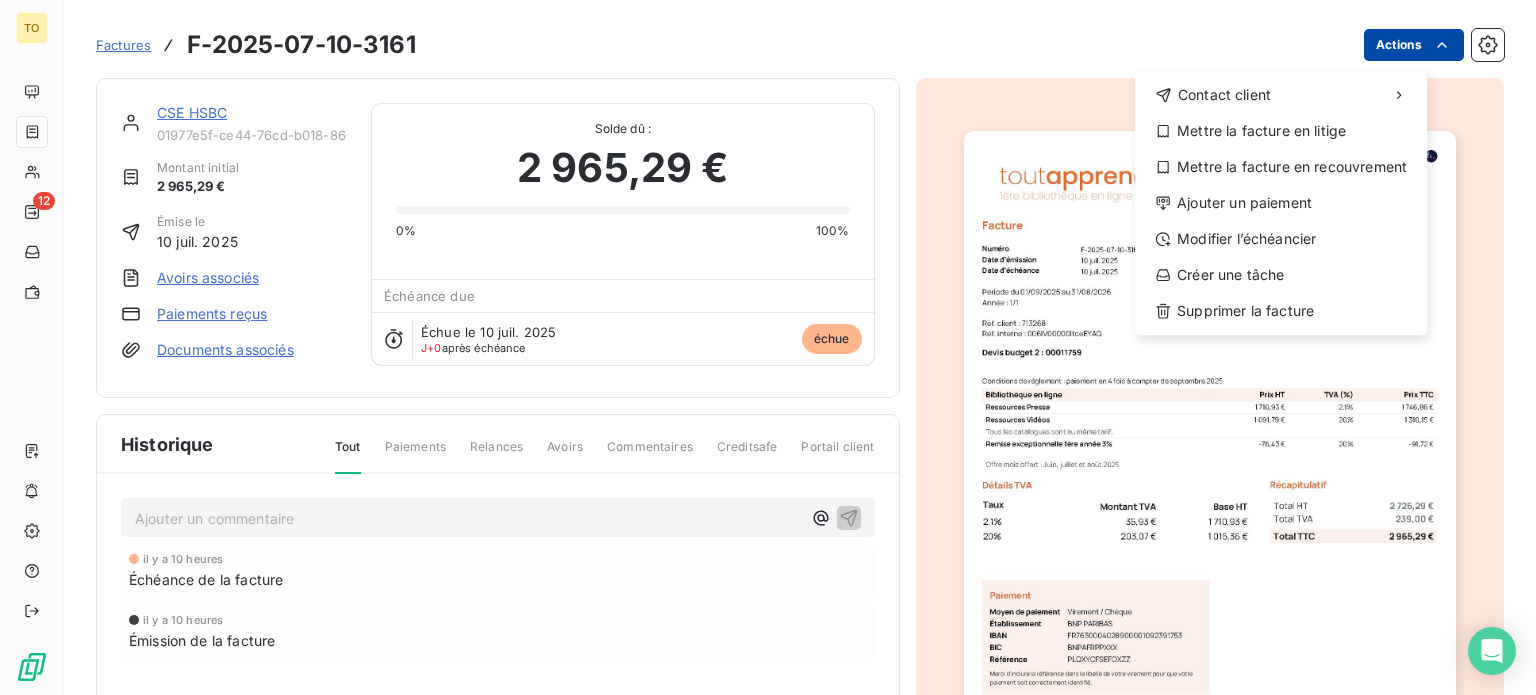 click on "TO 12 Factures F-2025-07-10-3161 Actions Contact client Mettre la facture en litige Mettre la facture en recouvrement Ajouter un paiement Modifier l’échéancier Créer une tâche Supprimer la facture CSE HSBC 01977e5f-ce44-76cd-b018-8669686f4025 Montant initial 2 965,29 € Émise le [DATE] Avoirs associés Paiements reçus Documents associés Solde dû : 2 965,29 € 0% 100% Échéance due Échue le [DATE] J+0  après échéance échue Historique Tout Paiements Relances Avoirs Commentaires Creditsafe Portail client Ajouter un commentaire ﻿ il y a 10 heures Échéance de la facture il y a 10 heures Émission de la facture" at bounding box center (768, 347) 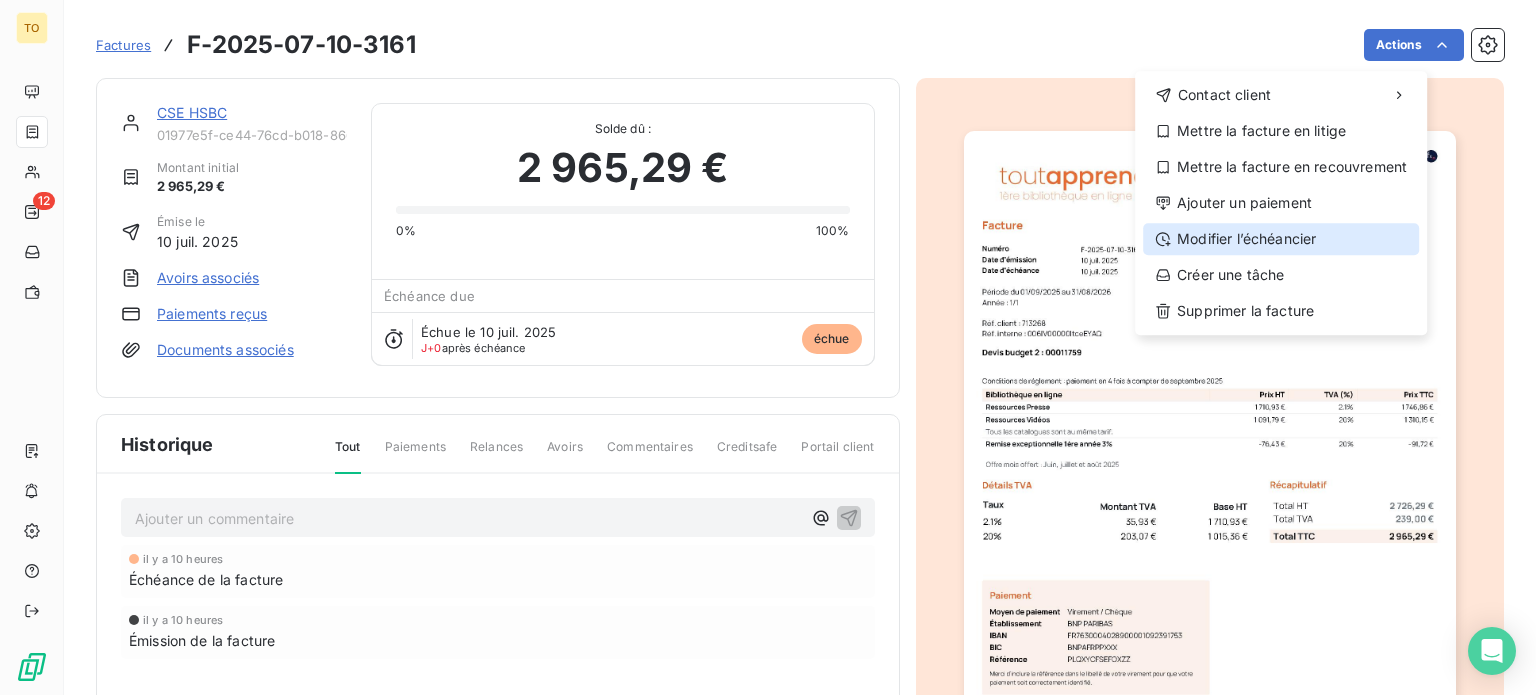 click on "Modifier l’échéancier" at bounding box center (1281, 239) 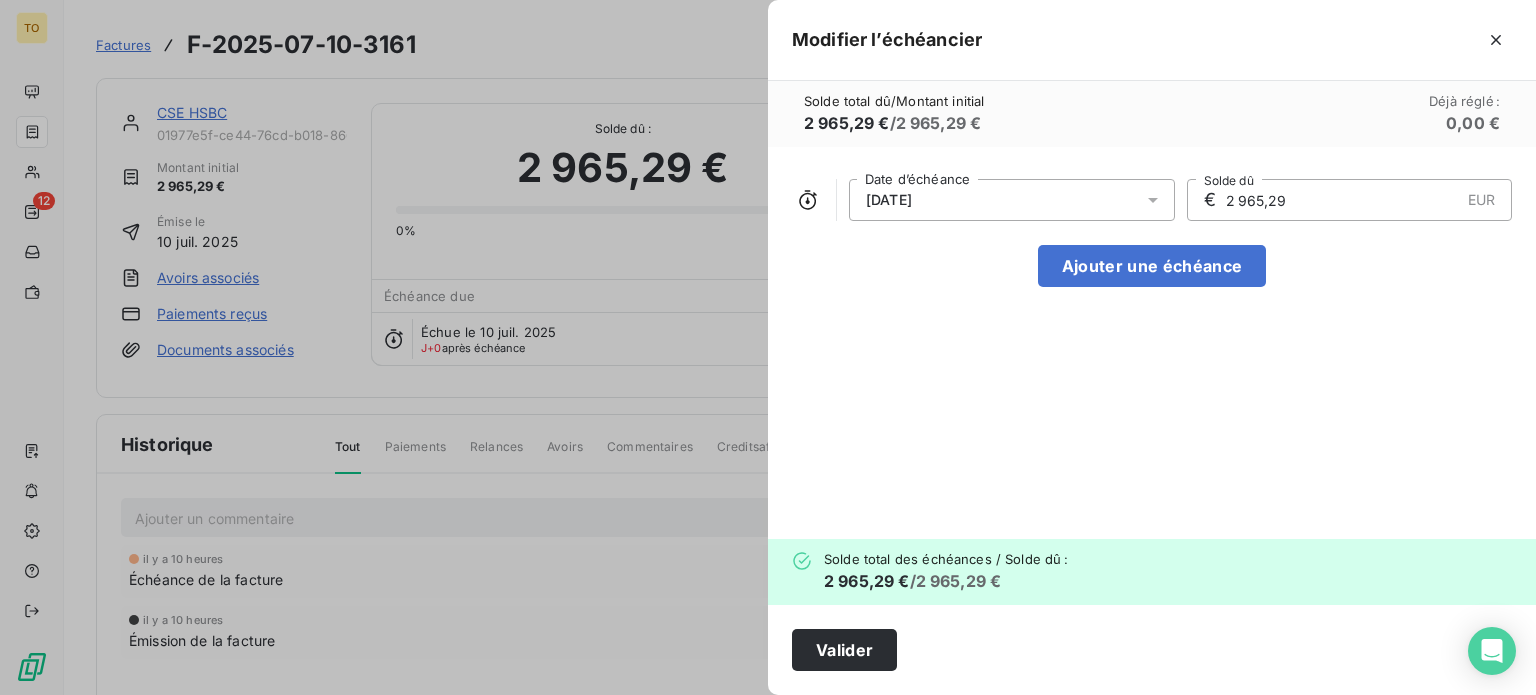 click on "[DATE]" at bounding box center [1012, 200] 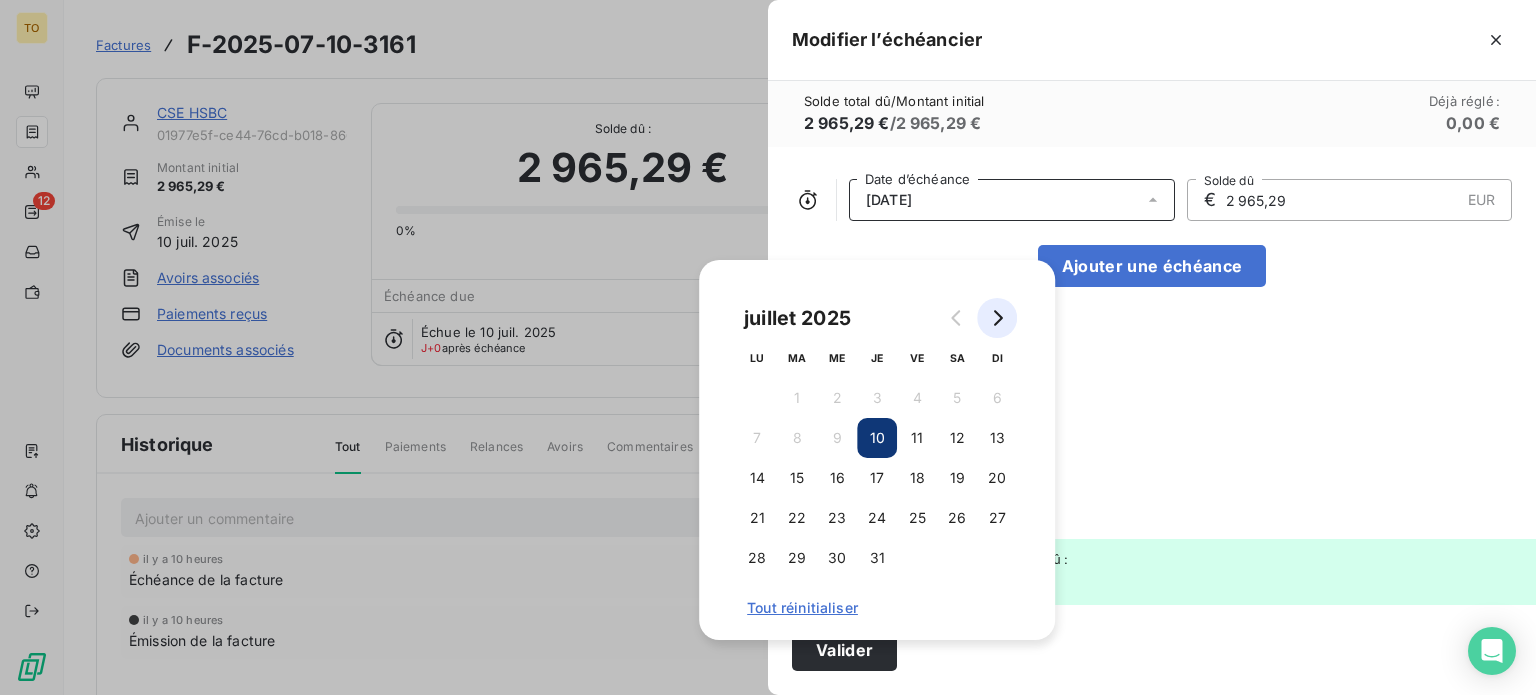 click 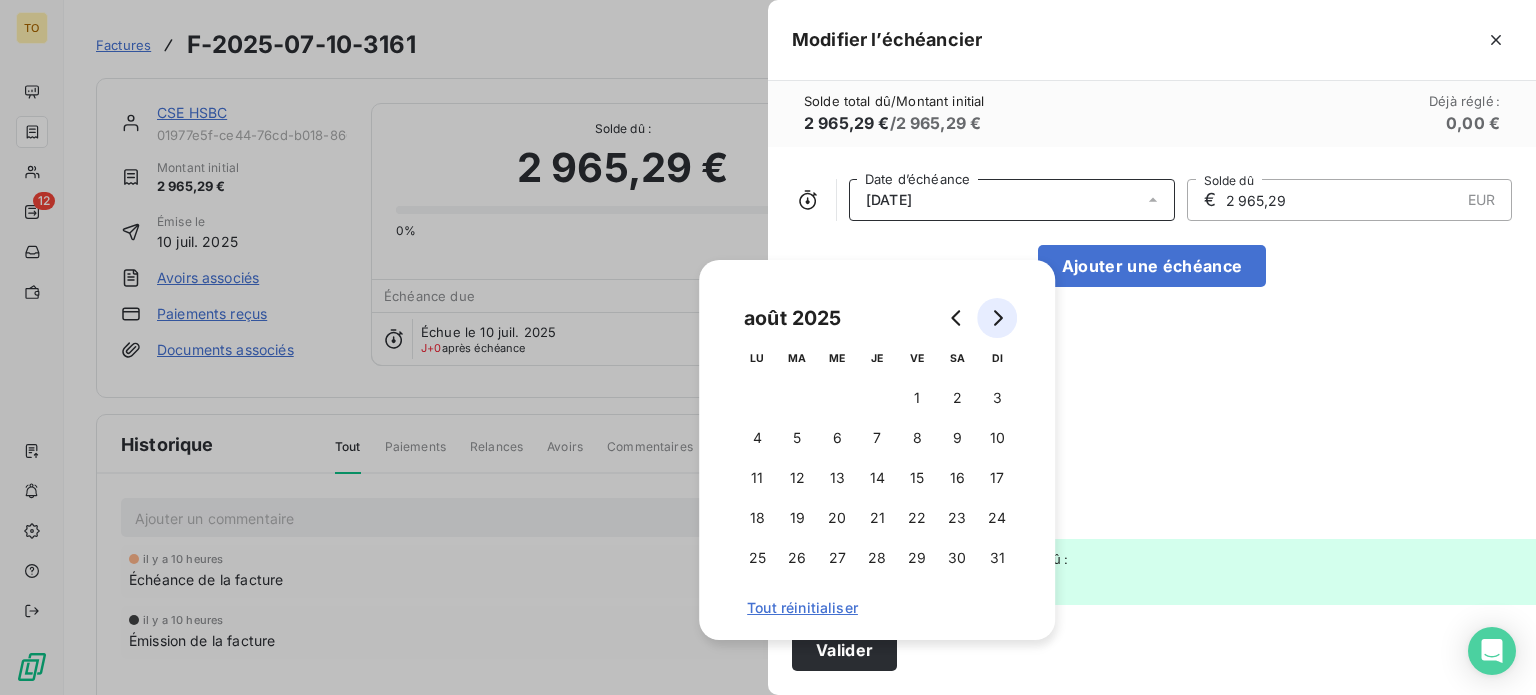 click 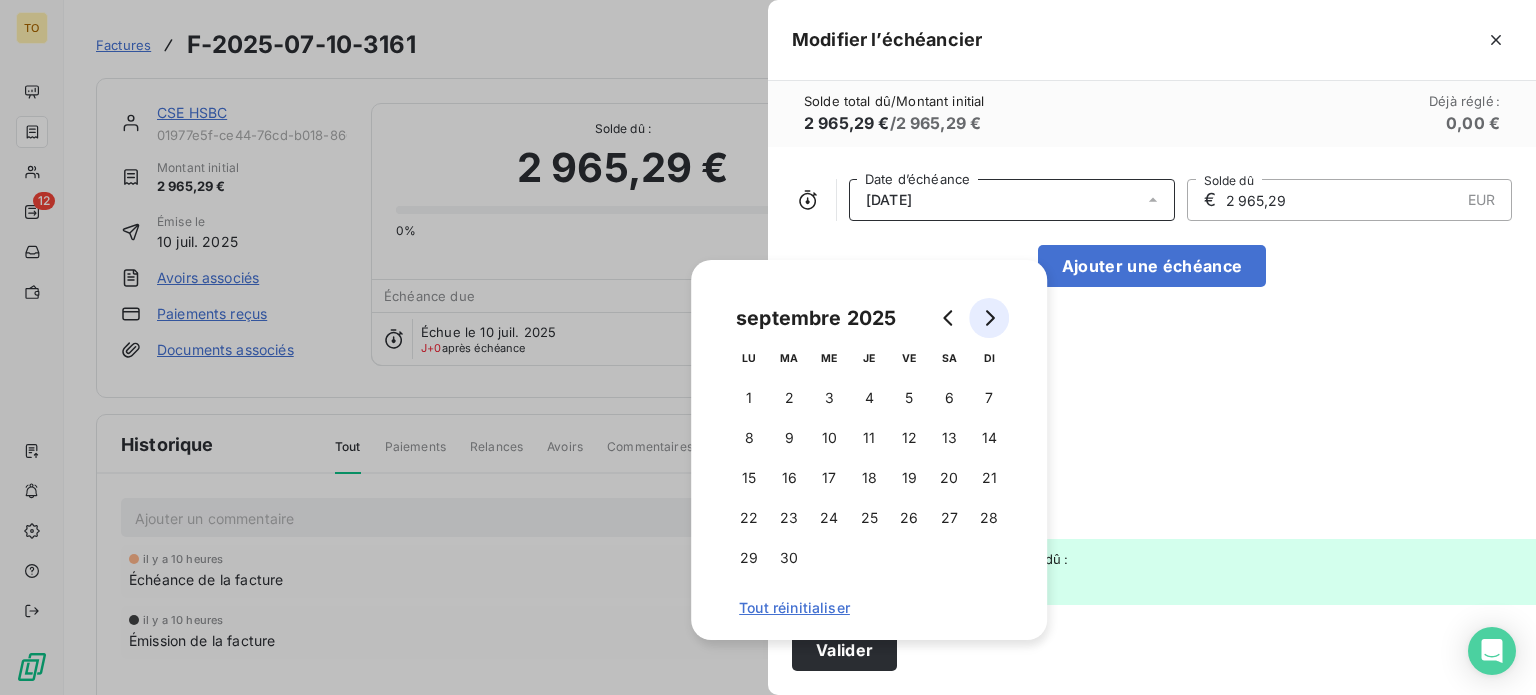 click at bounding box center [989, 318] 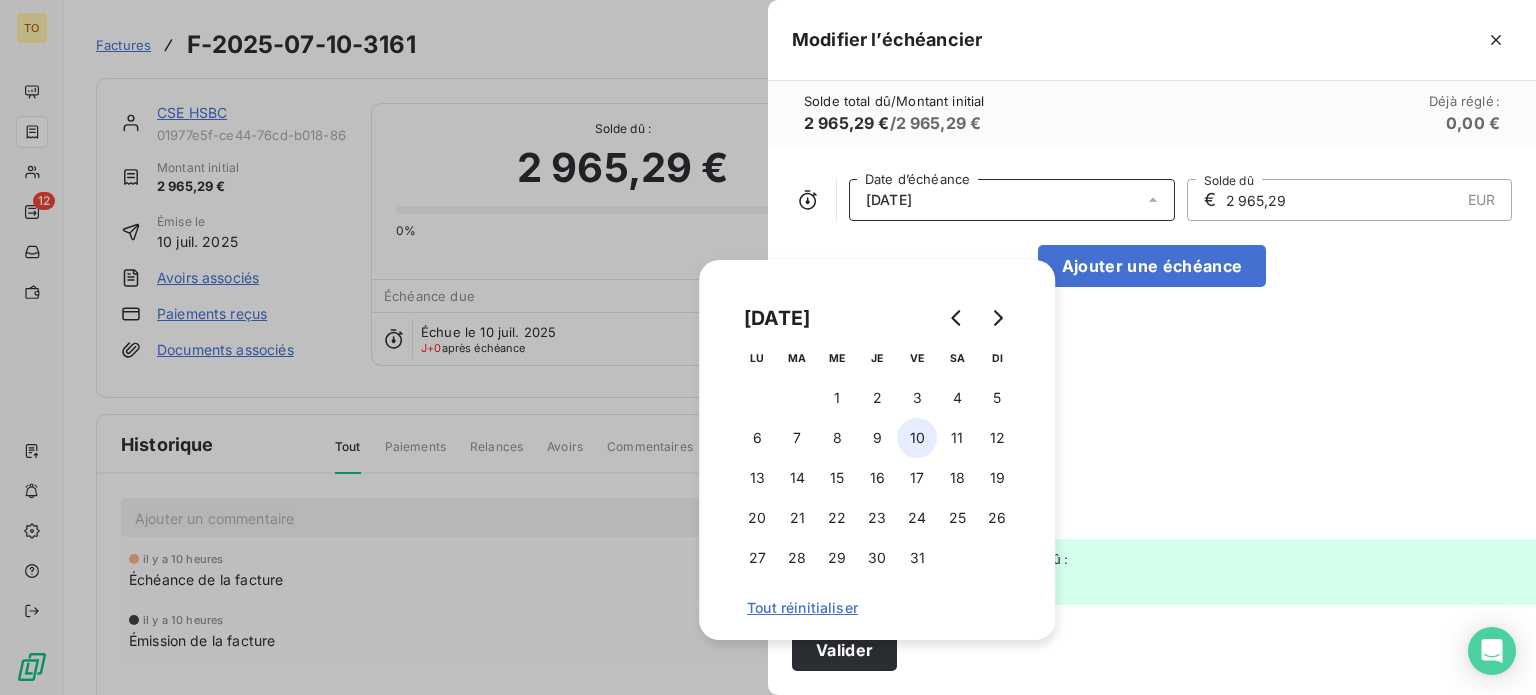 click on "10" at bounding box center [917, 438] 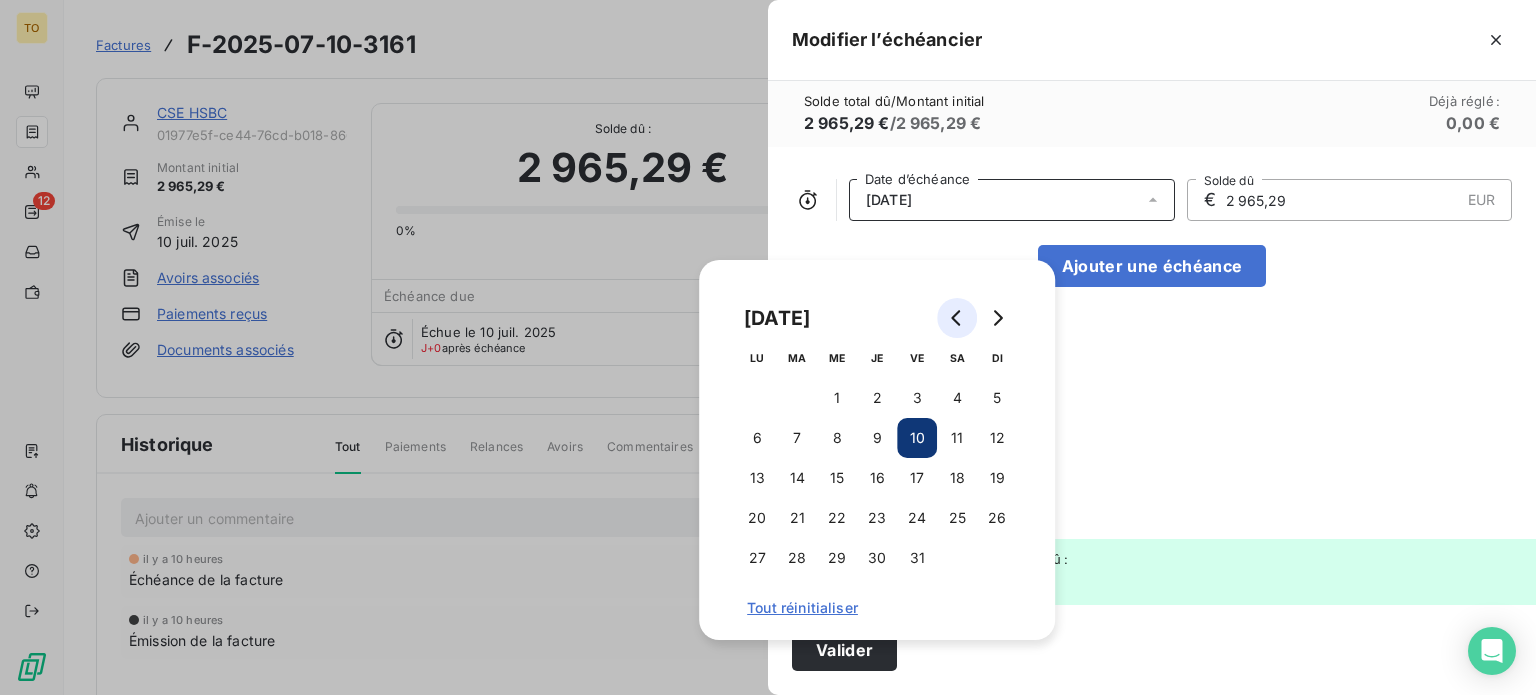 click at bounding box center (957, 318) 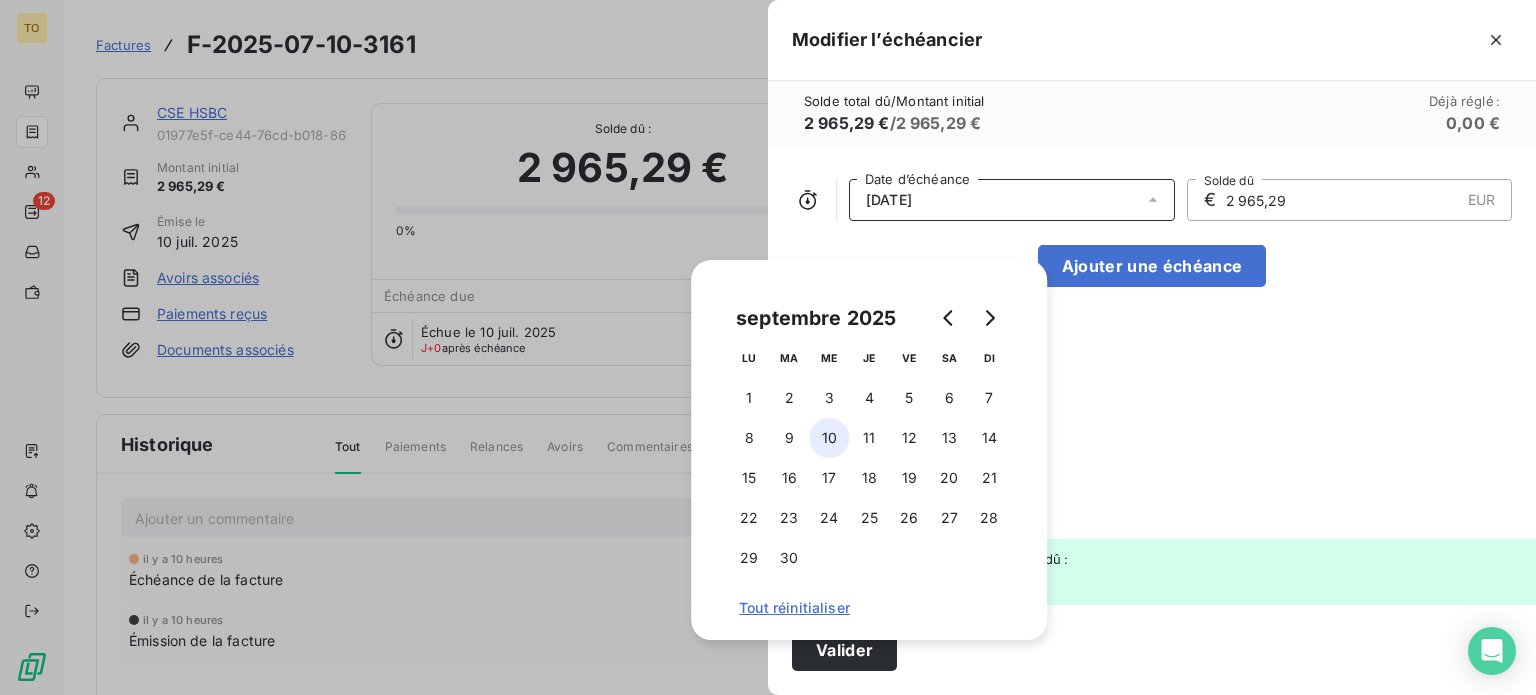click on "10" at bounding box center [829, 438] 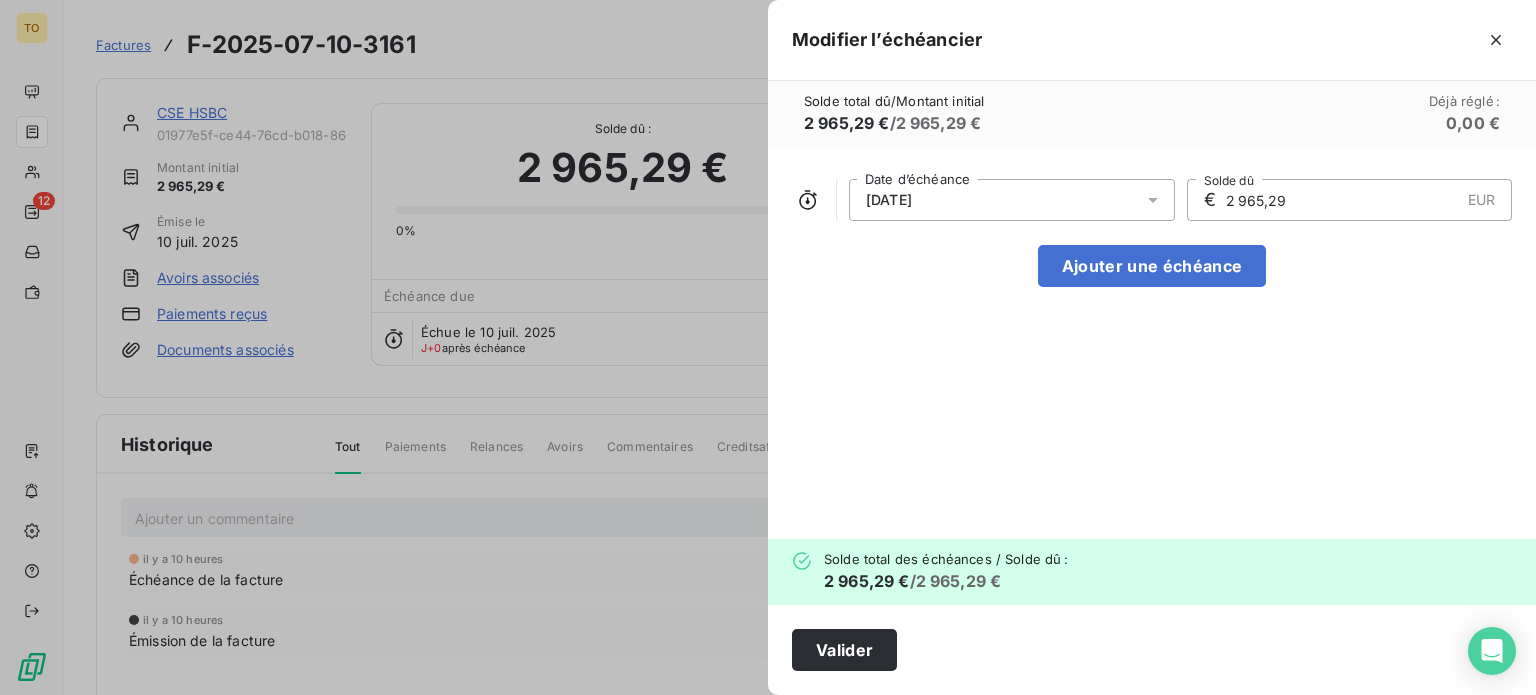 drag, startPoint x: 1216, startPoint y: 246, endPoint x: 1115, endPoint y: 242, distance: 101.07918 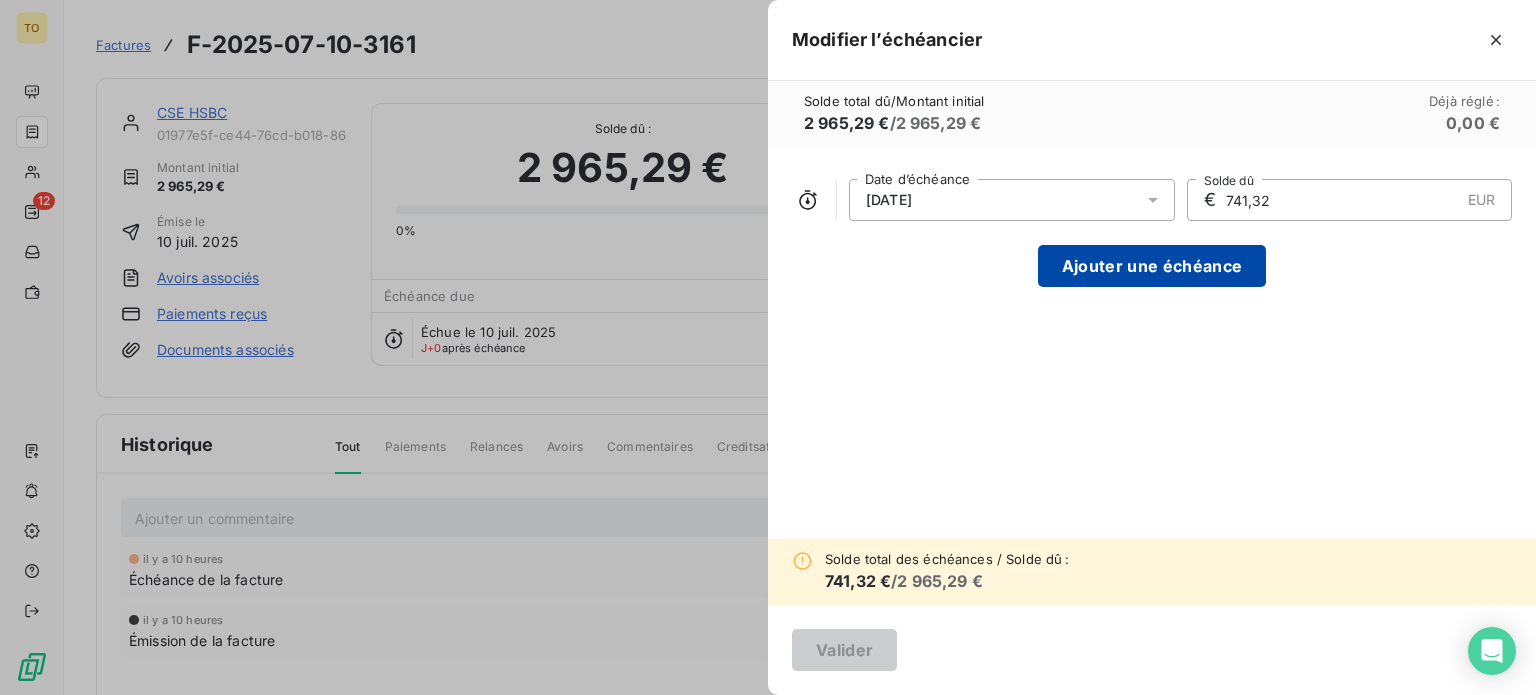 type on "741,32" 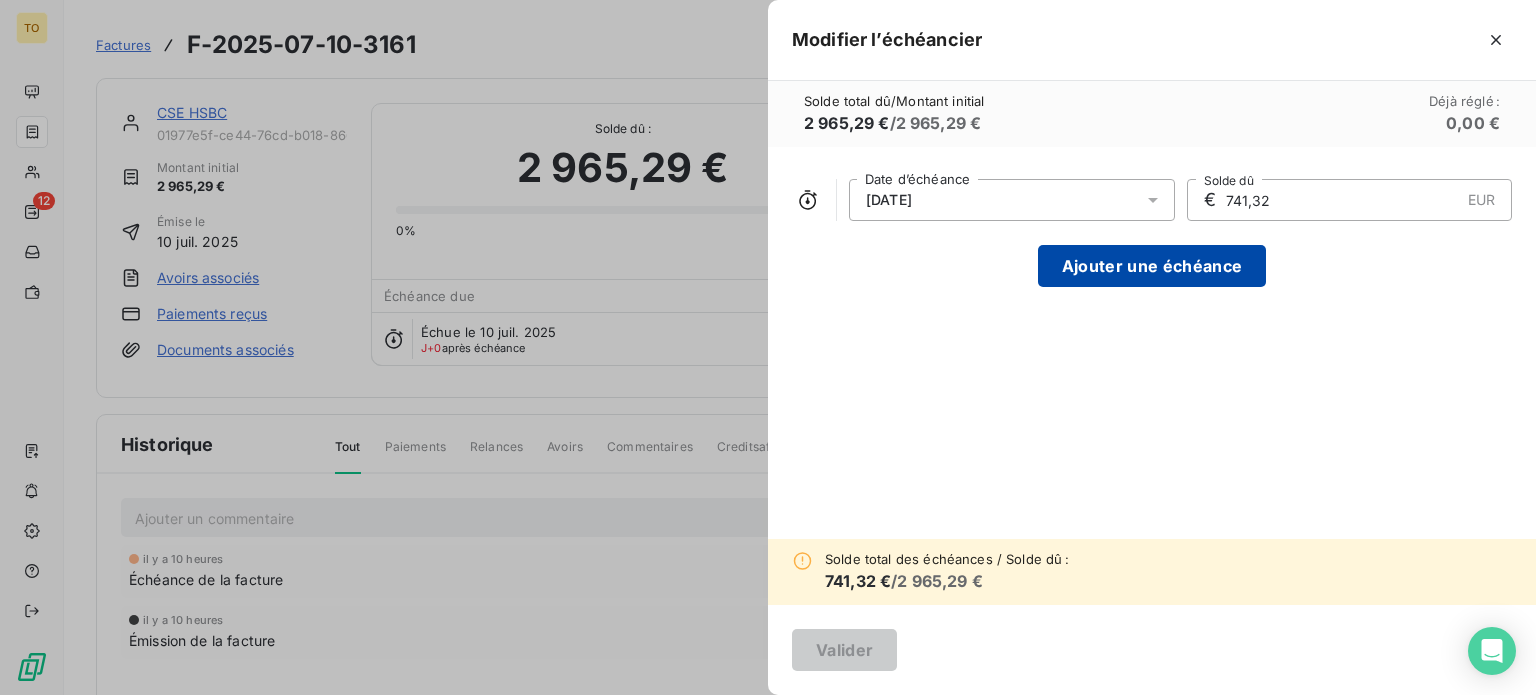 click on "Ajouter une échéance" at bounding box center (1152, 266) 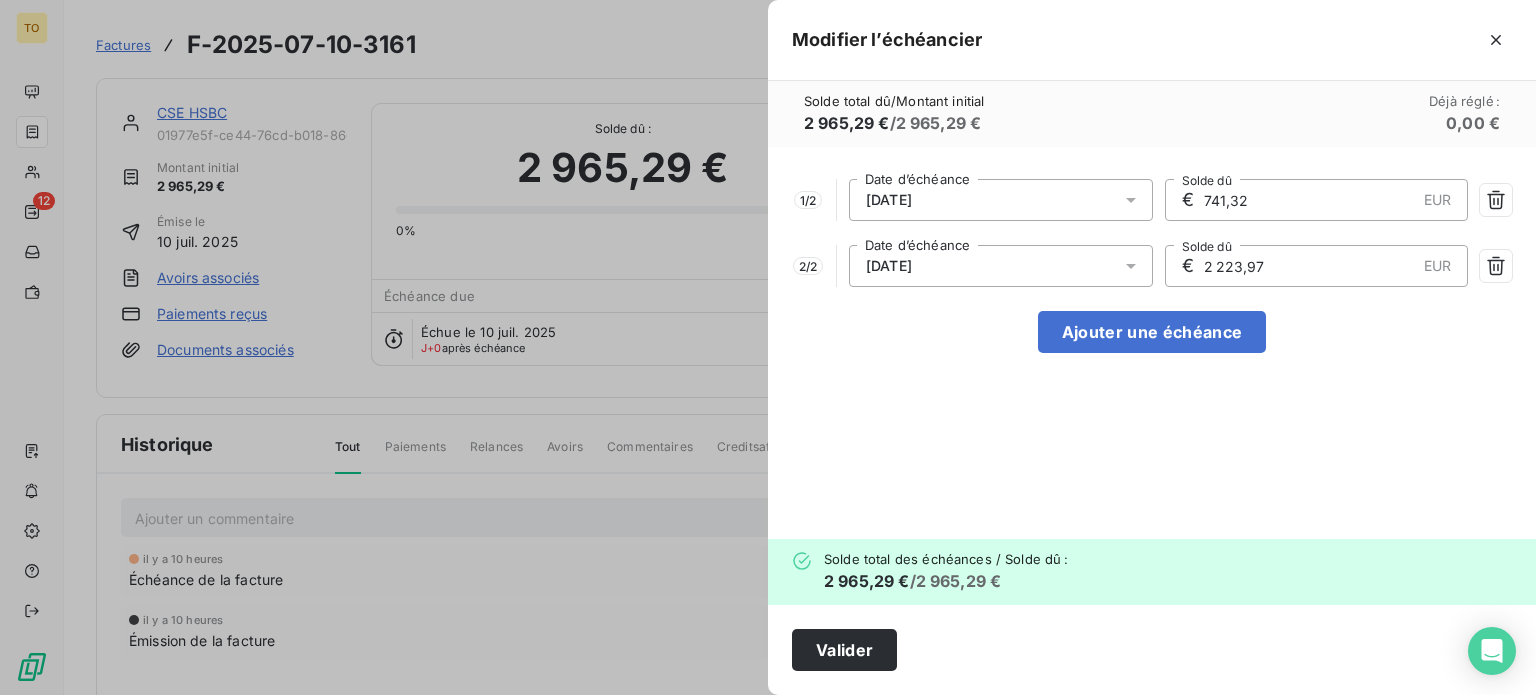 drag, startPoint x: 1211, startPoint y: 317, endPoint x: 1117, endPoint y: 316, distance: 94.00532 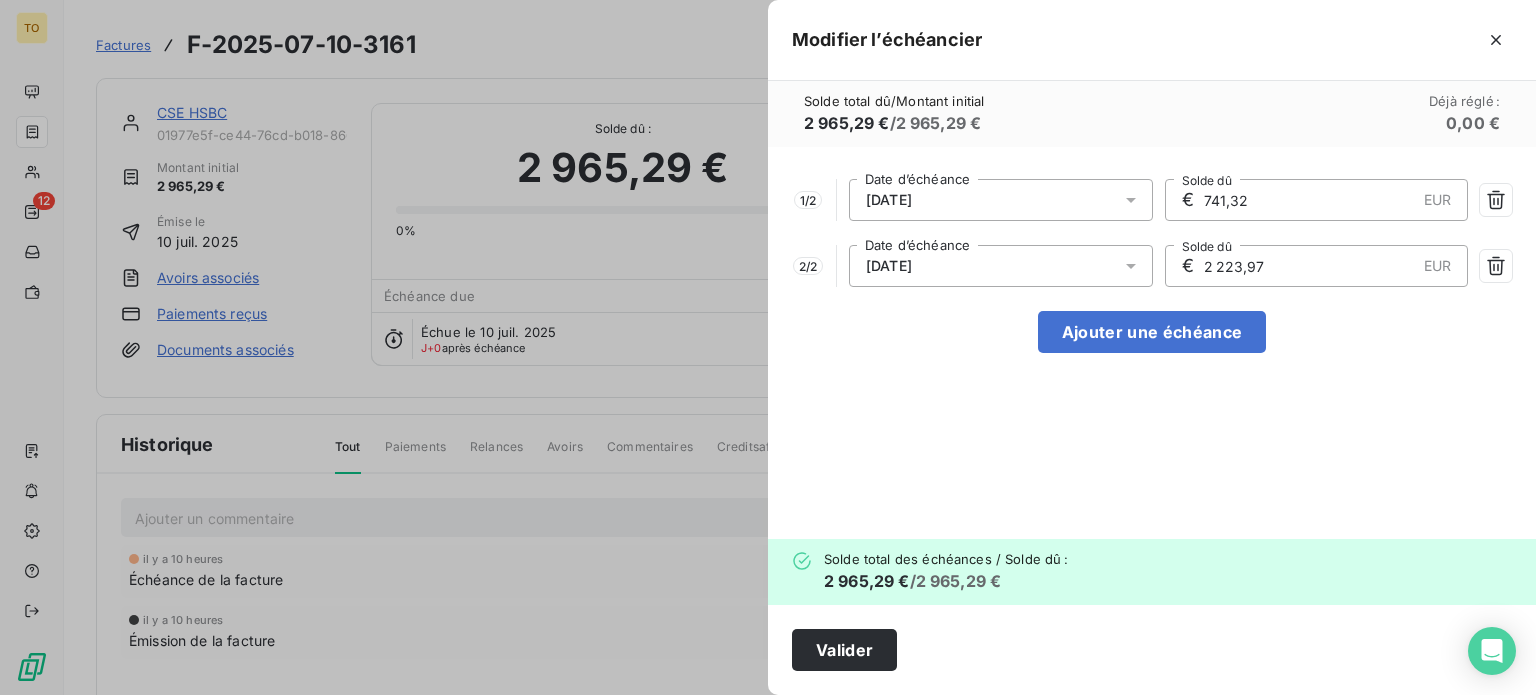 click on "€ 2 223,97 EUR Solde dû" at bounding box center [1317, 266] 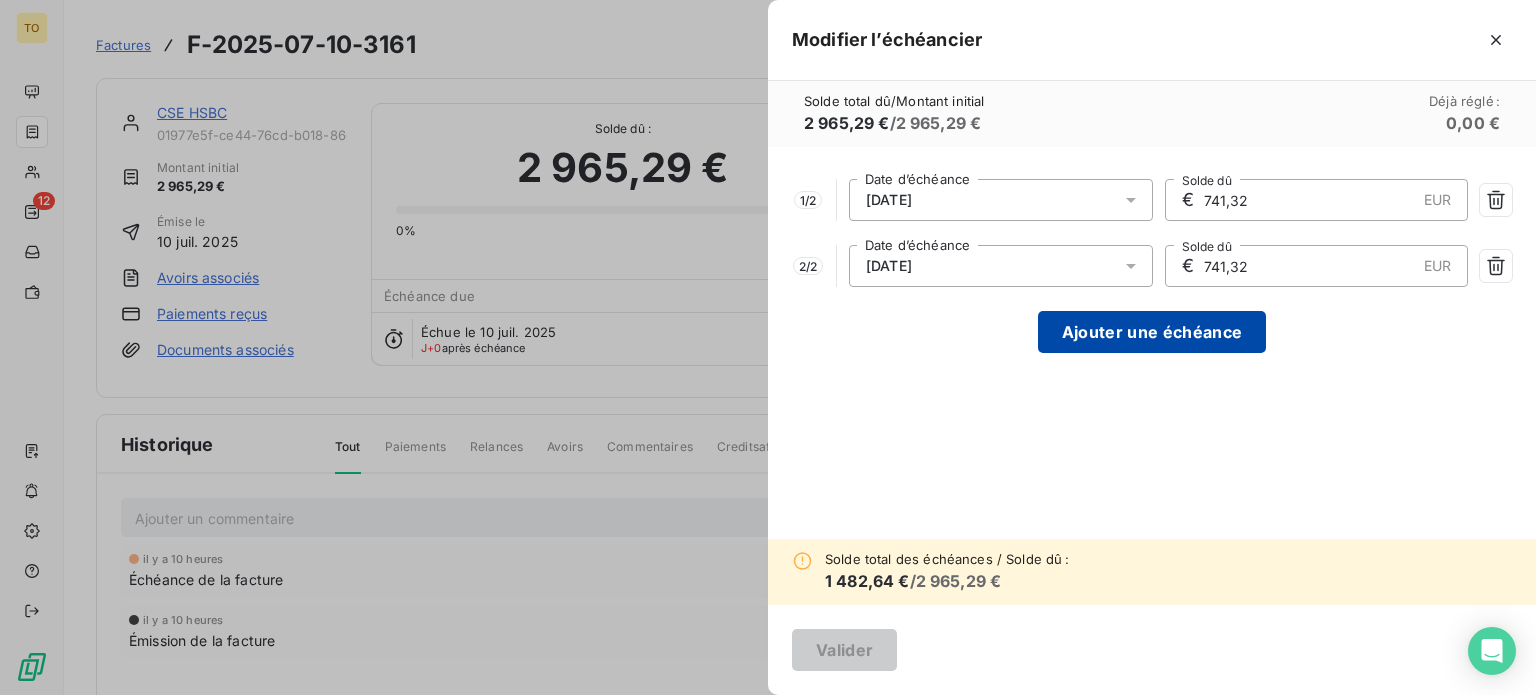 type on "741,32" 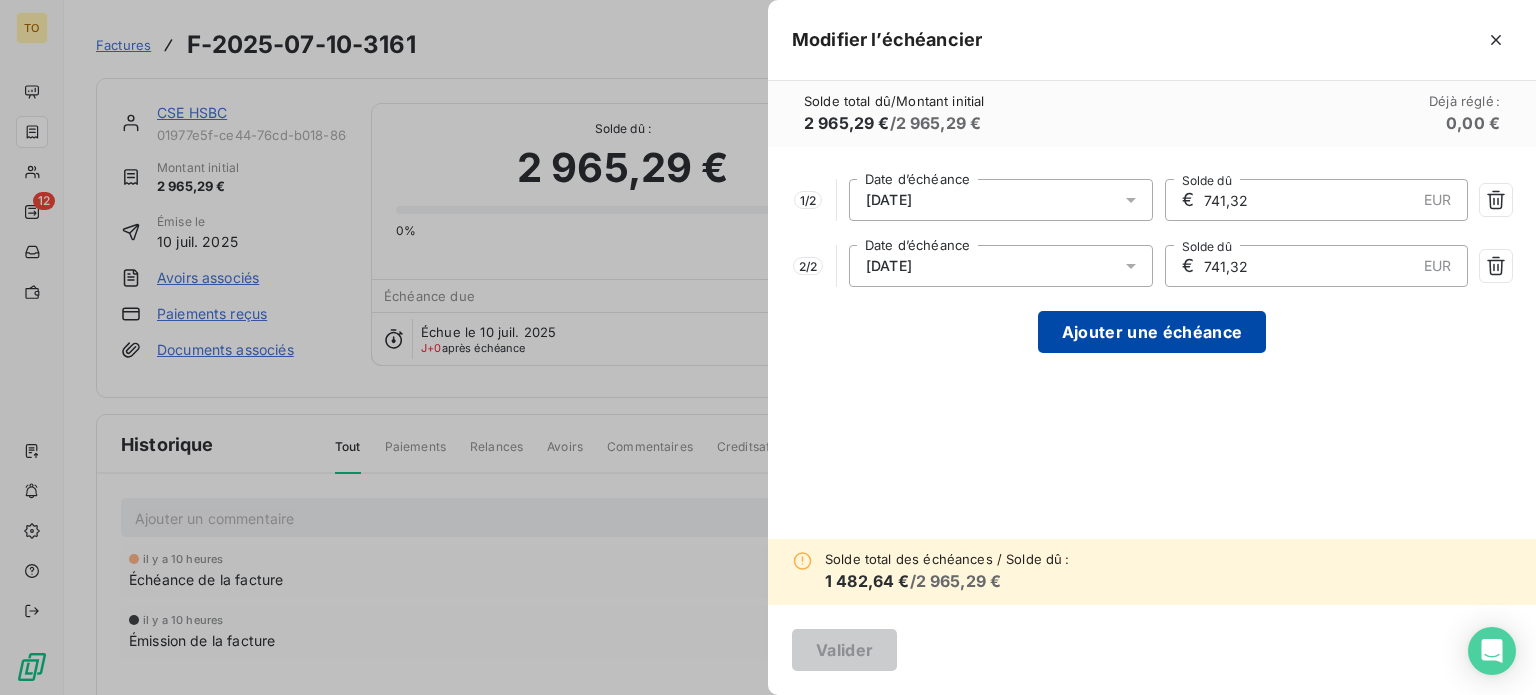 click on "Ajouter une échéance" at bounding box center (1152, 332) 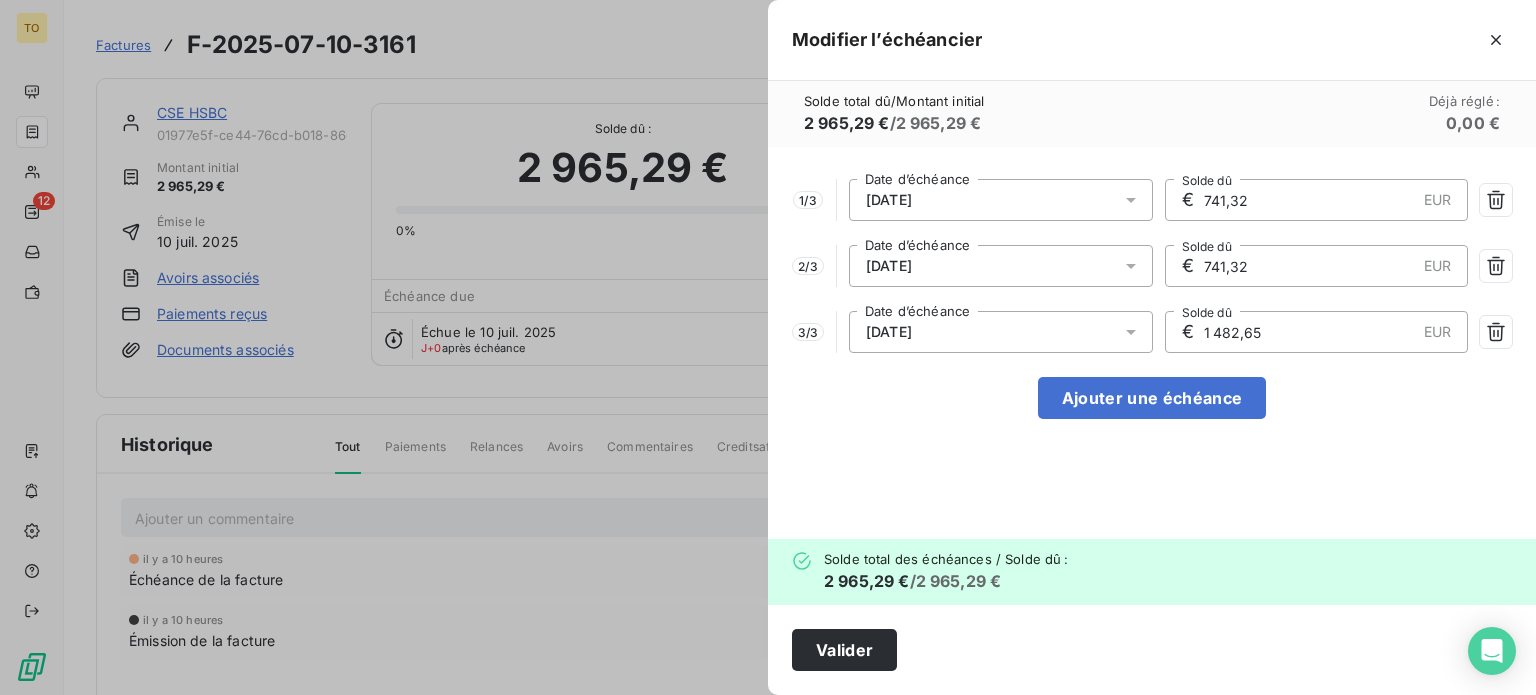 drag, startPoint x: 1247, startPoint y: 378, endPoint x: 1106, endPoint y: 375, distance: 141.0319 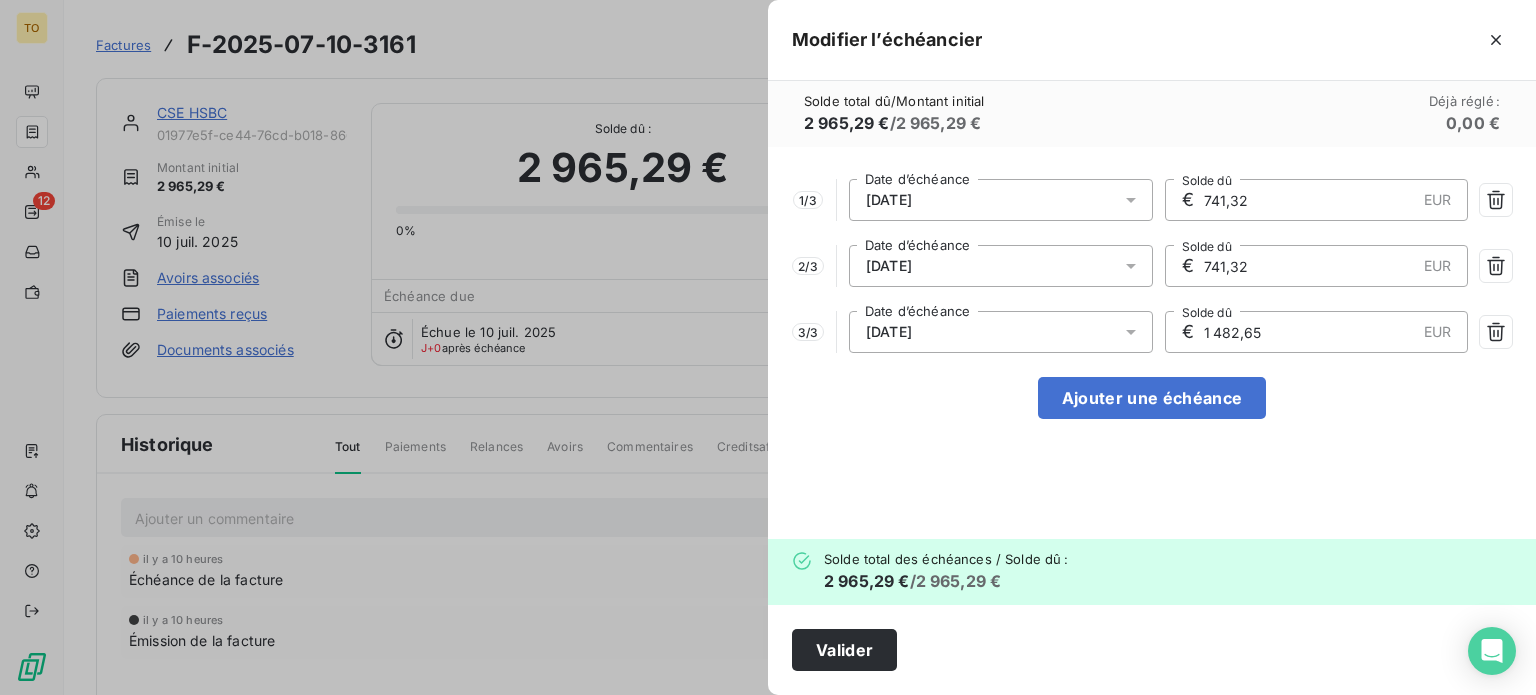 click on "€ 1 482,65 EUR Solde dû" at bounding box center [1317, 332] 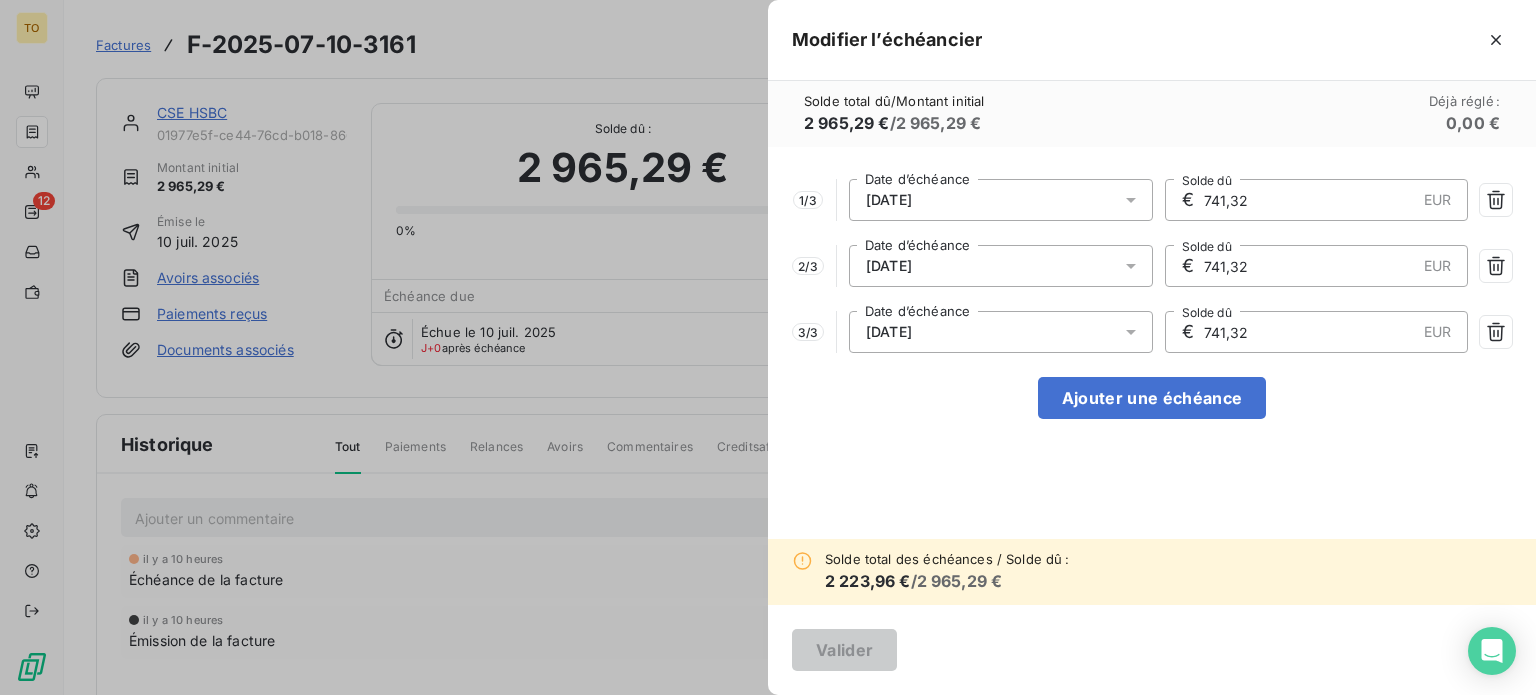 type on "741,32" 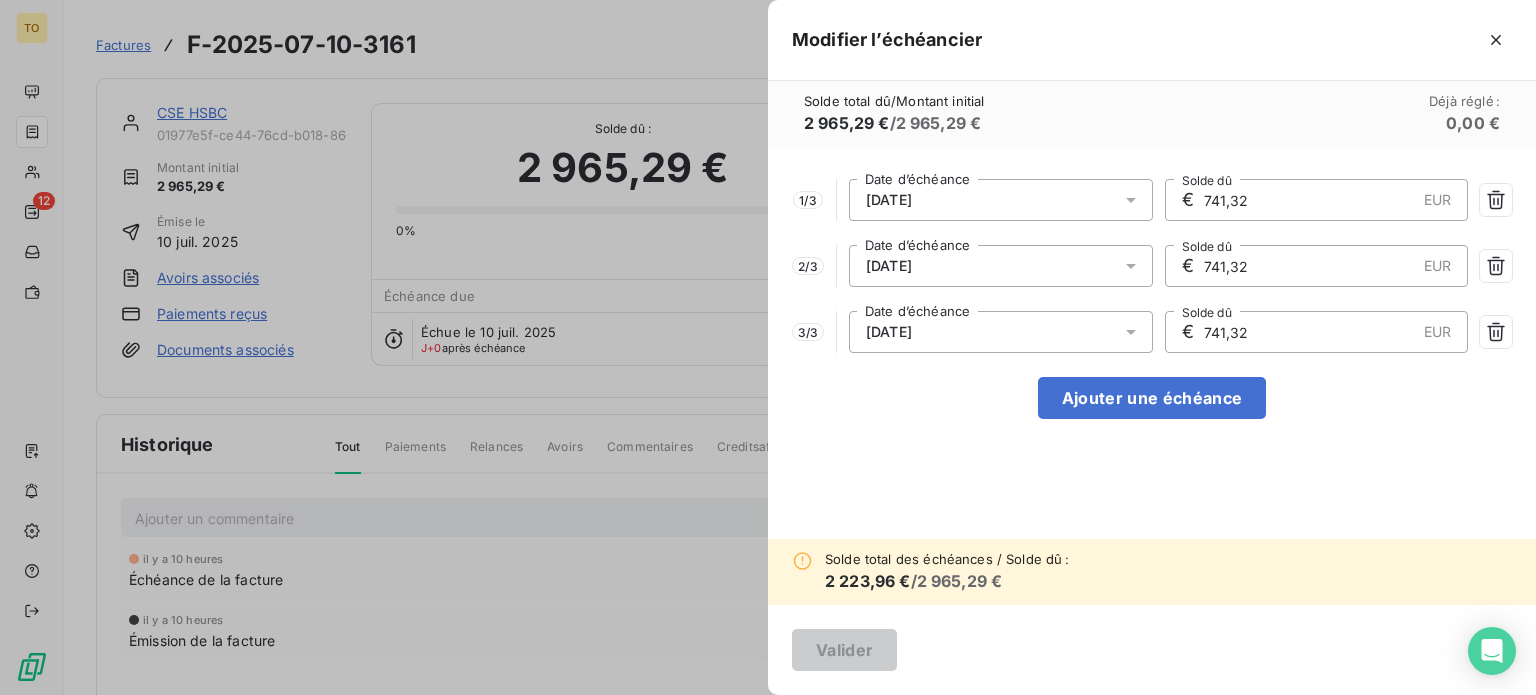 click on "1 / 3 [DATE] Date d’échéance € 741,32 EUR Solde dû 2 / 3 [DATE] Date d’échéance € 741,32 EUR Solde dû 3 / 3 [DATE] Date d’échéance € 741,32 EUR Solde dû Ajouter une échéance" at bounding box center [1152, 343] 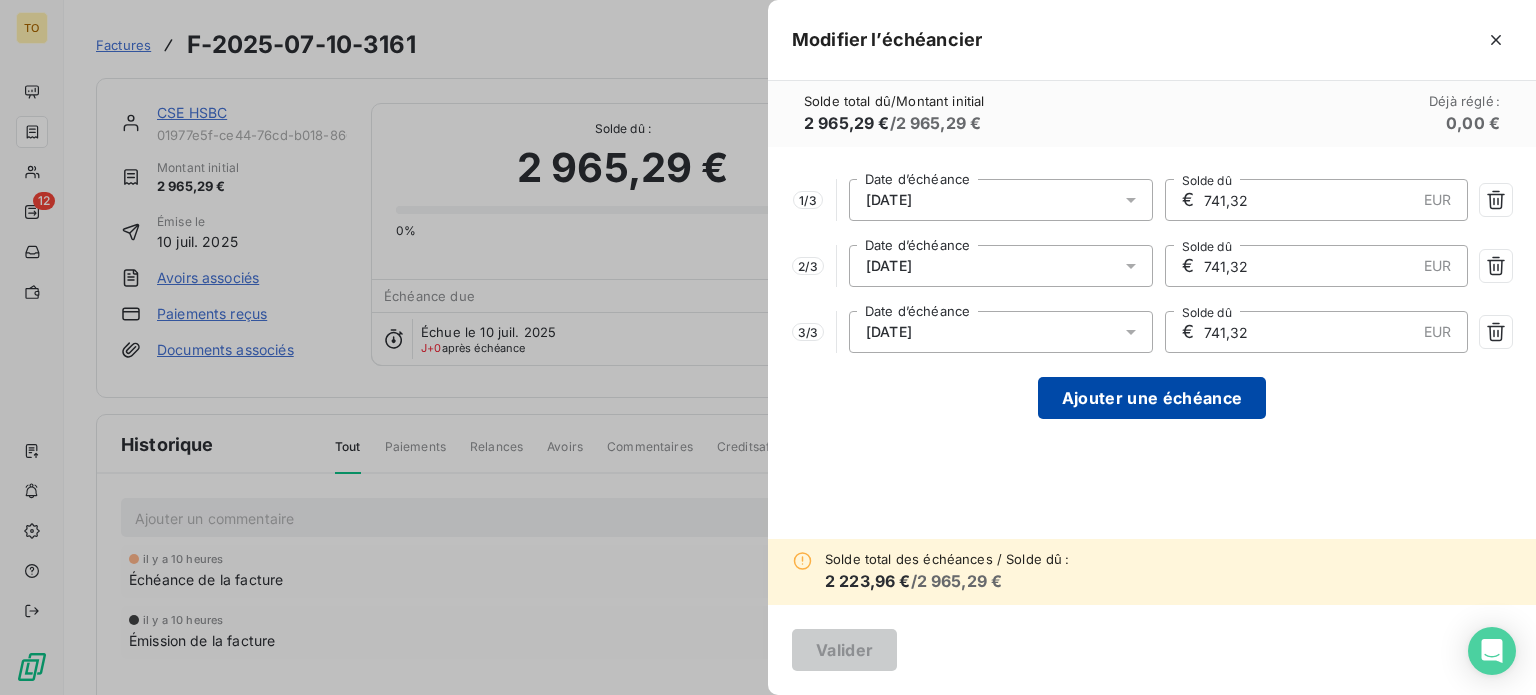 click on "Ajouter une échéance" at bounding box center [1152, 398] 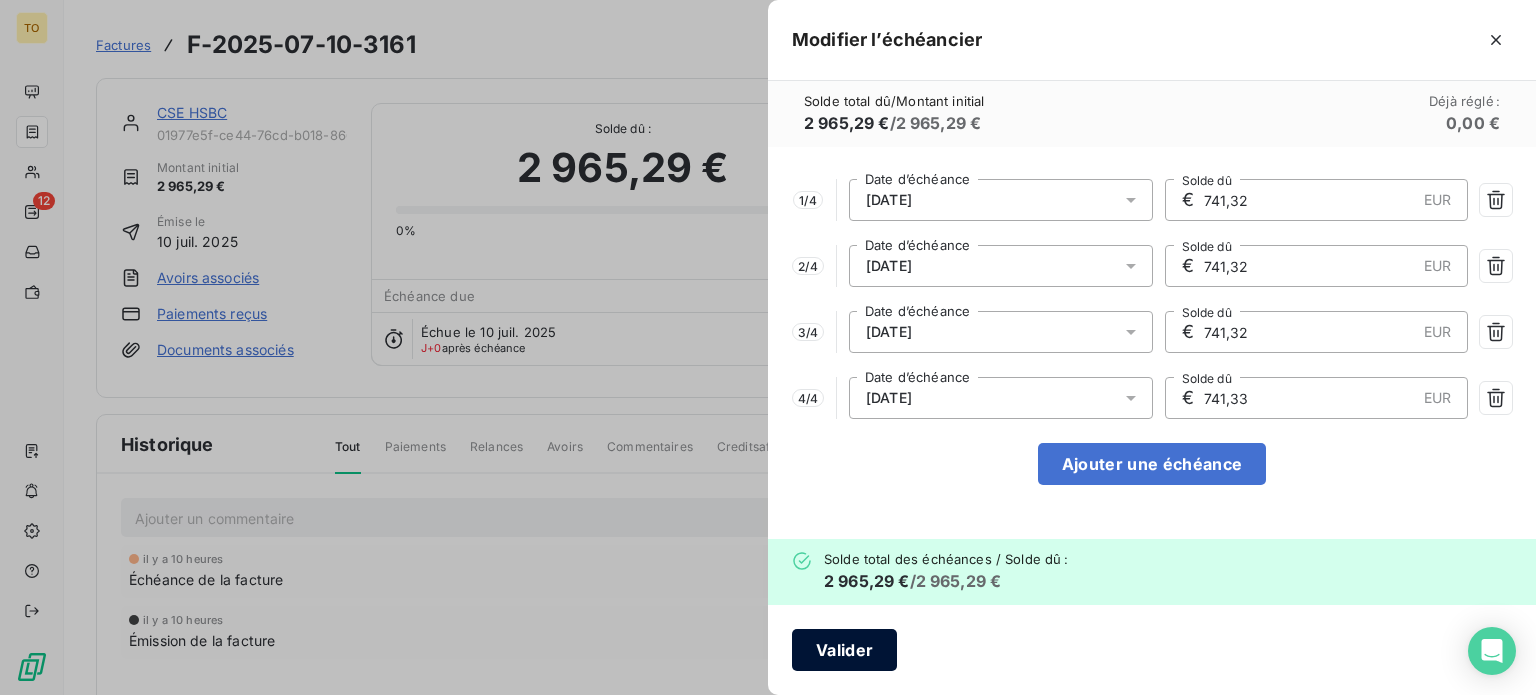click on "Valider" at bounding box center [844, 650] 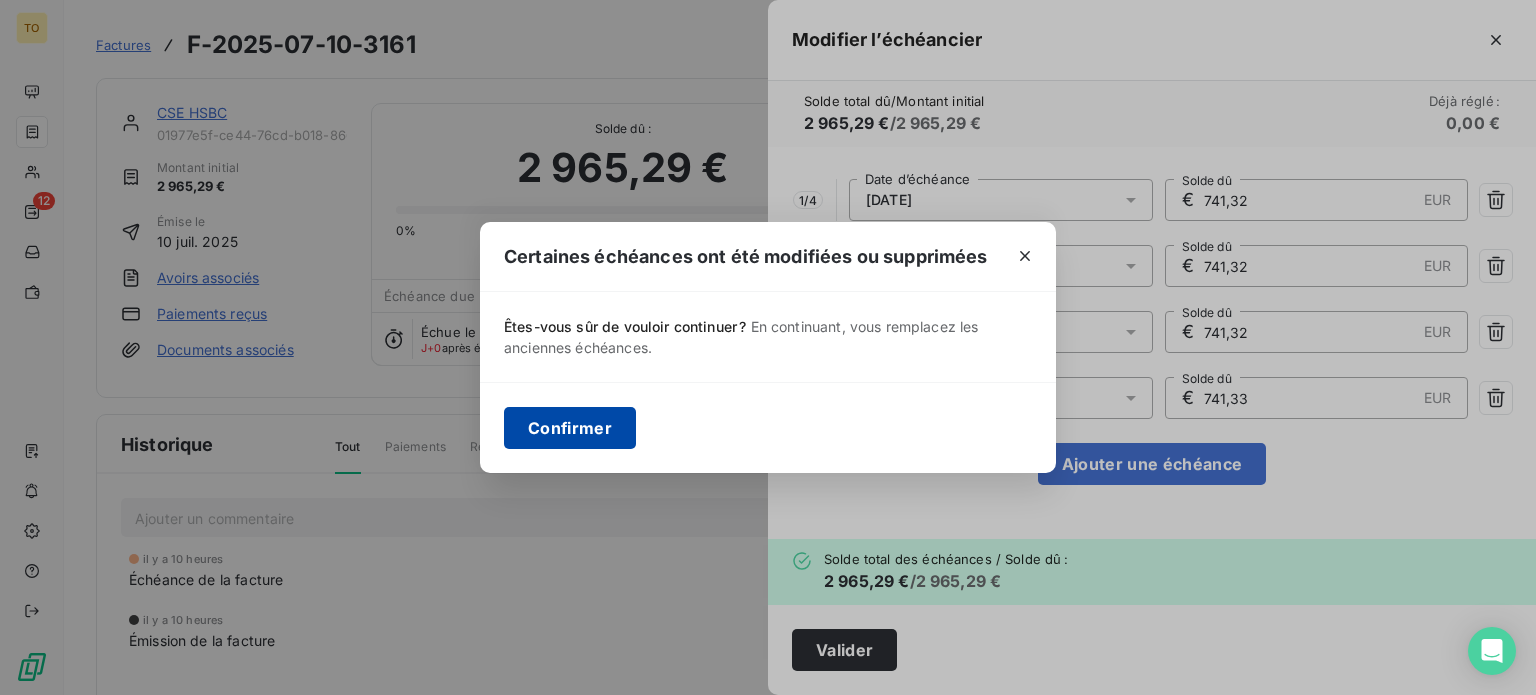 click on "Confirmer" at bounding box center (570, 428) 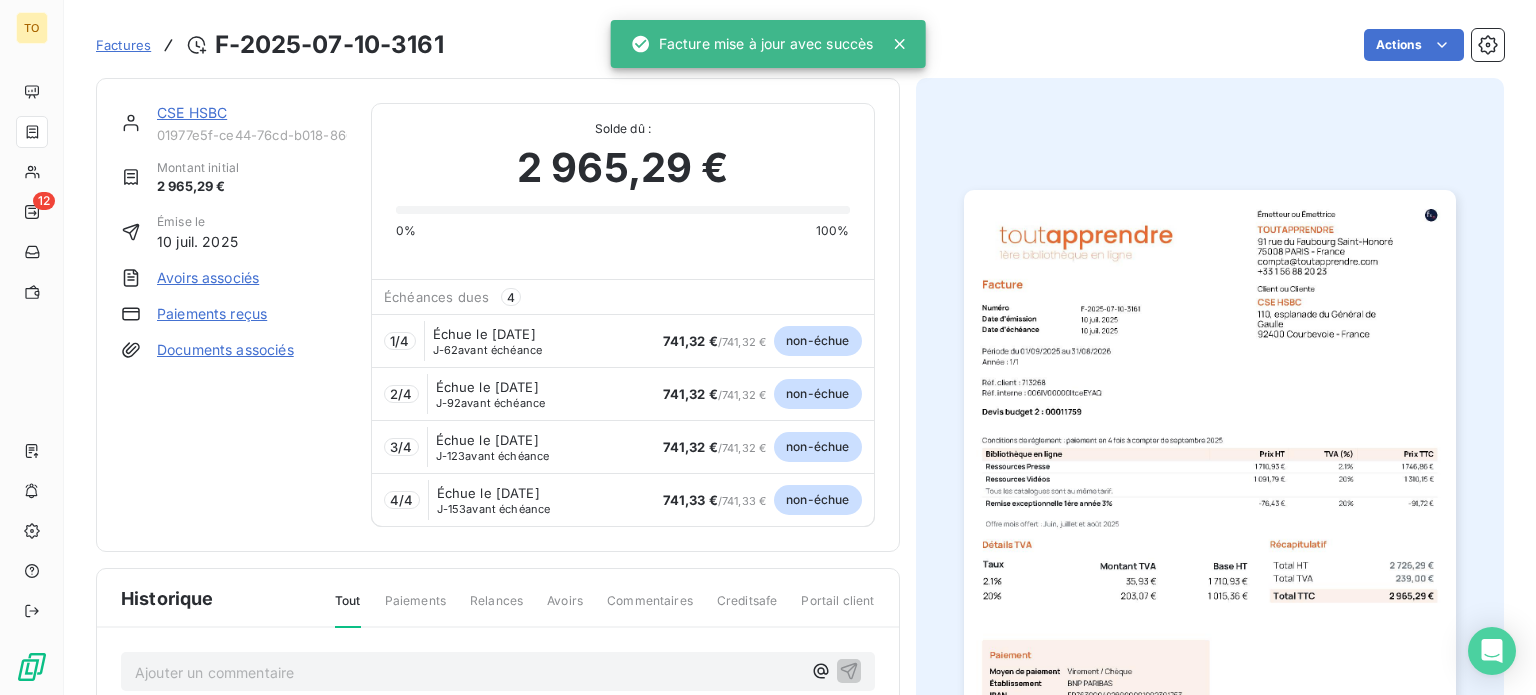 click on "CSE HSBC" at bounding box center [192, 112] 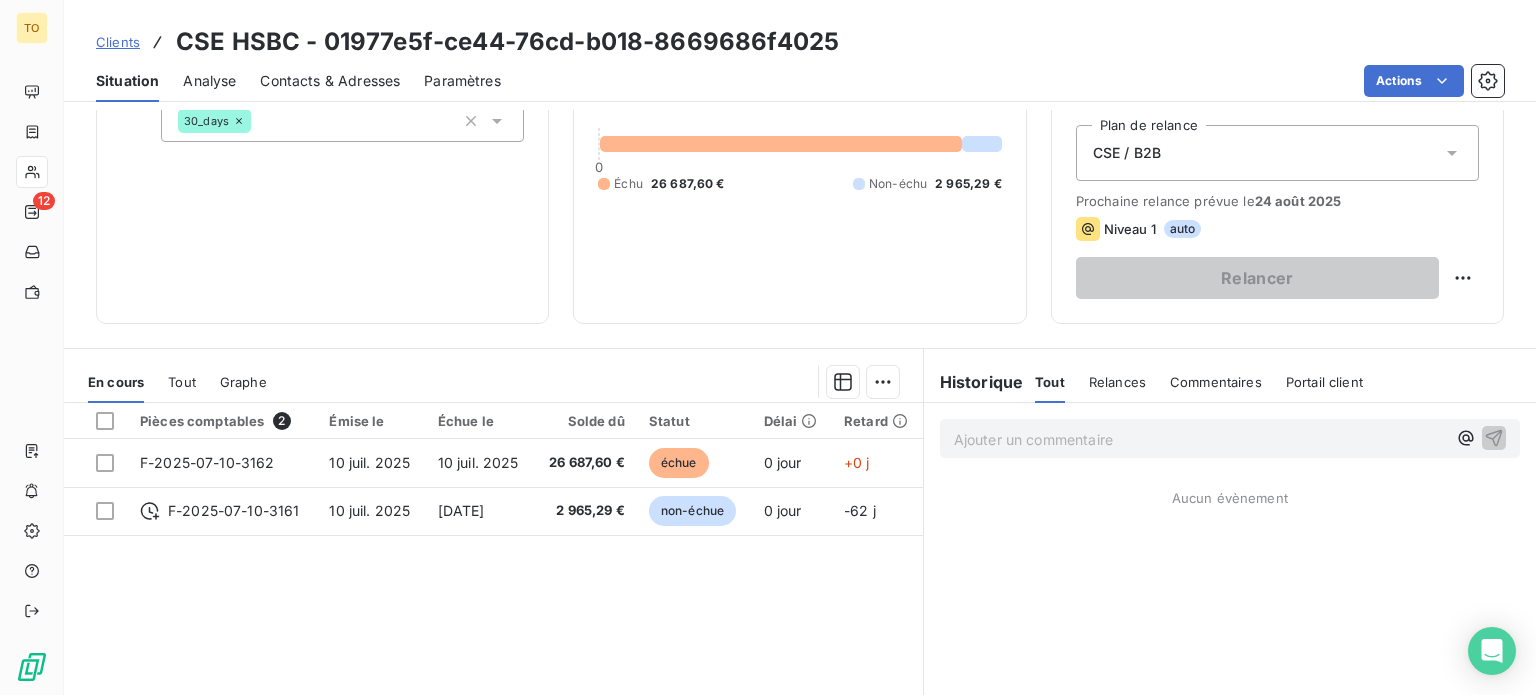 scroll, scrollTop: 233, scrollLeft: 0, axis: vertical 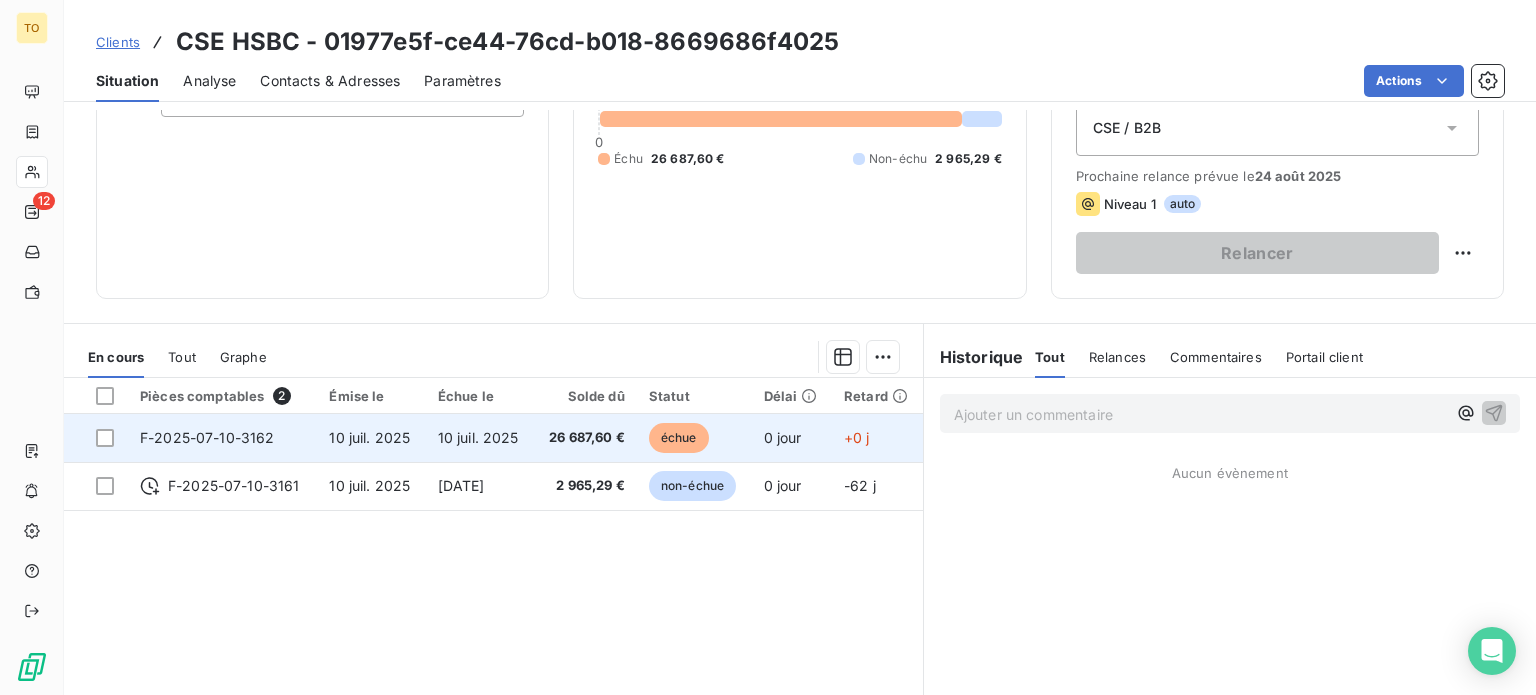 click on "échue" at bounding box center (679, 438) 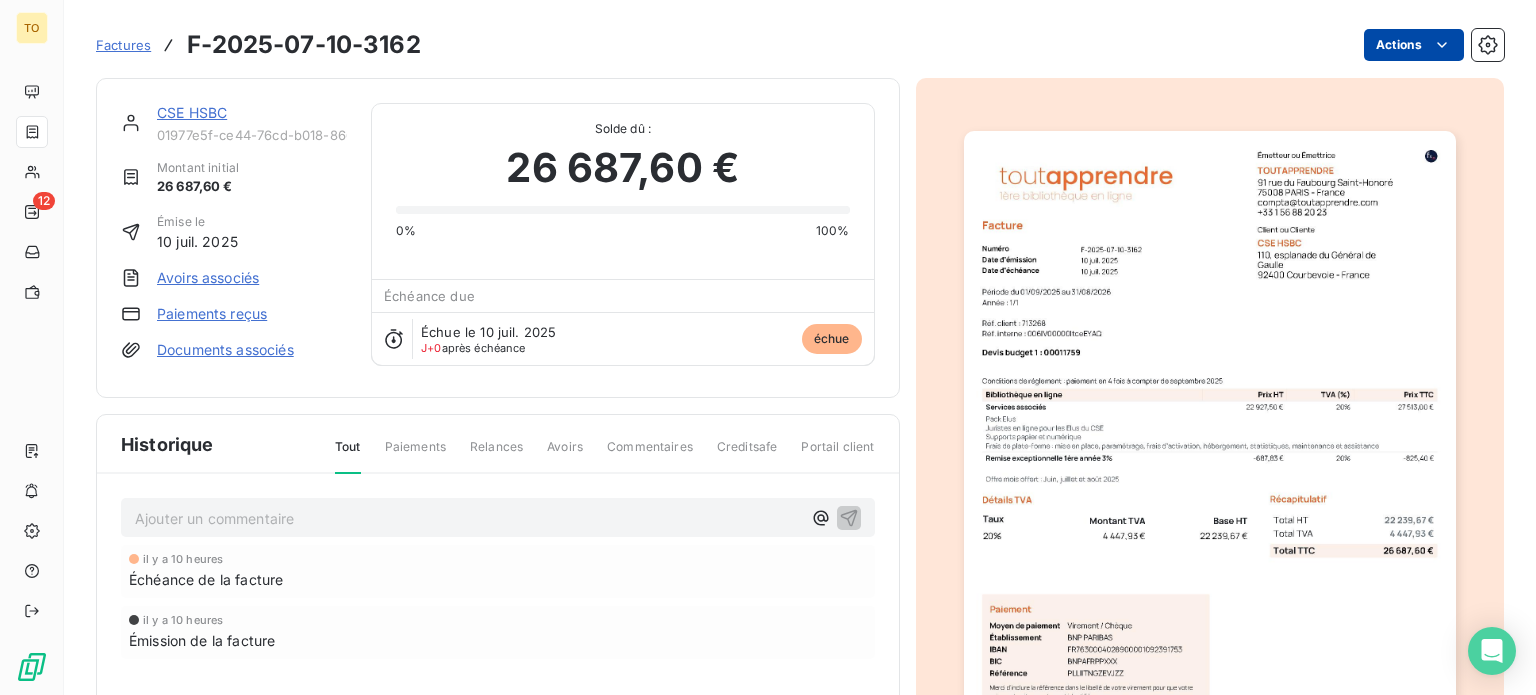 click on "TO 12 Factures F-2025-07-10-3162 Actions CSE HSBC 01977e5f-ce44-76cd-b018-8669686f4025 Montant initial 26 687,60 € Émise le [DATE] Avoirs associés Paiements reçus Documents associés Solde dû : 26 687,60 € 0% 100% Échéance due Échue le [DATE] J+0  après échéance échue Historique Tout Paiements Relances Avoirs Commentaires Creditsafe Portail client Ajouter un commentaire ﻿ il y a 10 heures Échéance de la facture il y a 10 heures Émission de la facture" at bounding box center [768, 347] 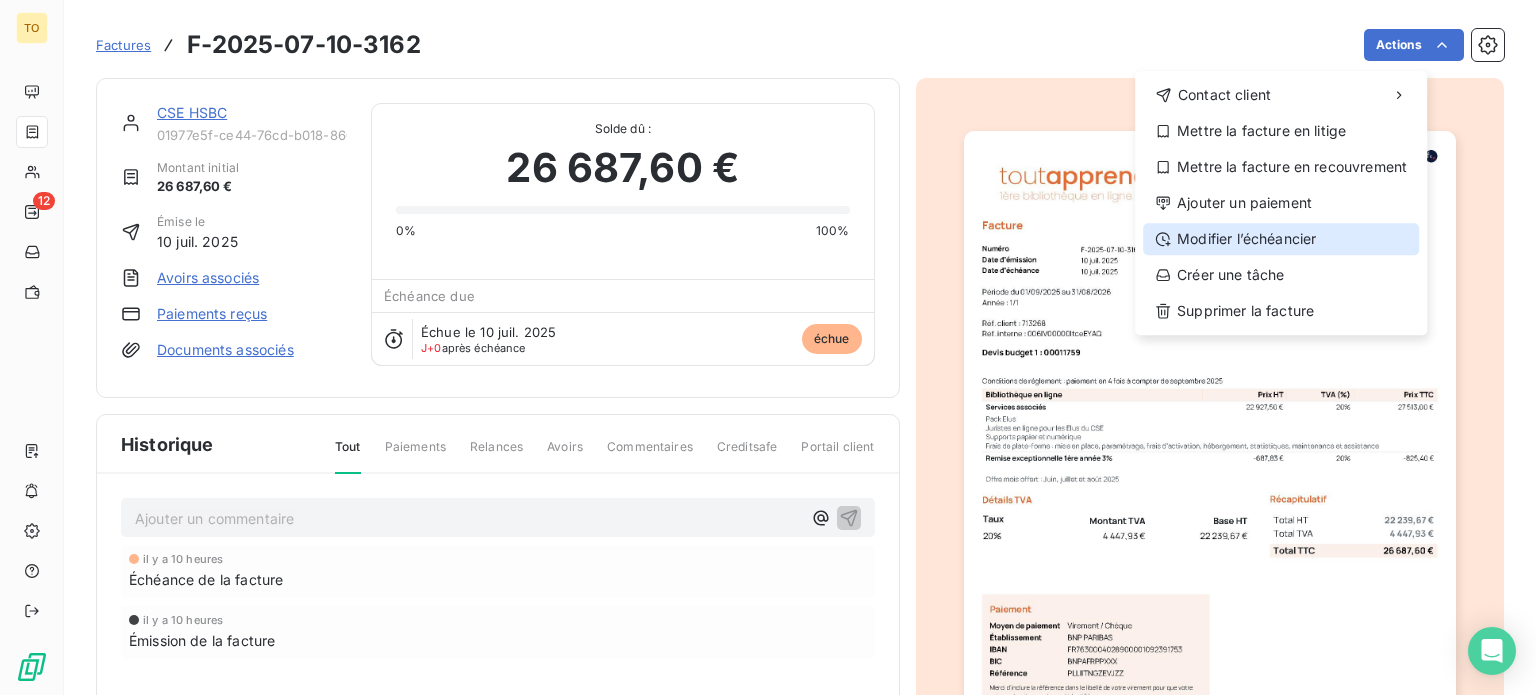 click on "Modifier l’échéancier" at bounding box center (1281, 239) 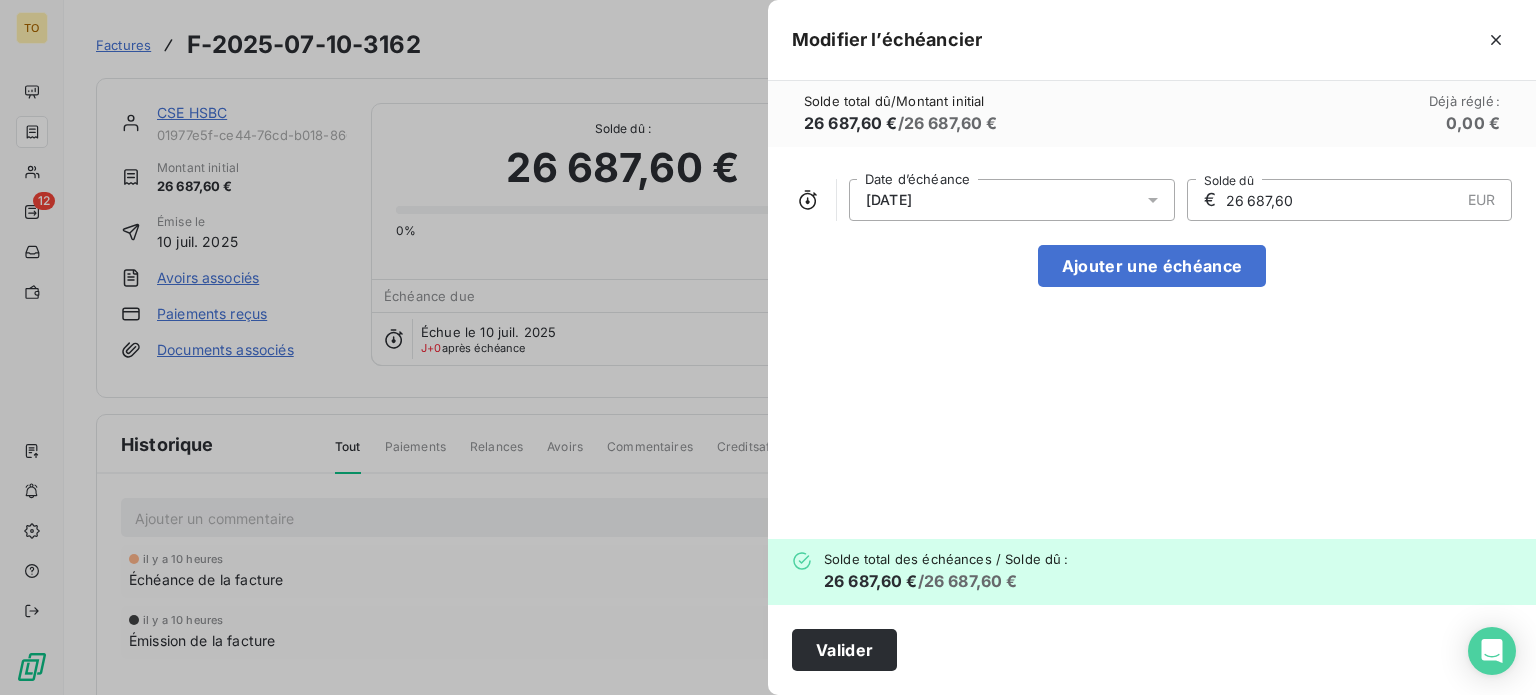 click on "[DATE]" at bounding box center (1012, 200) 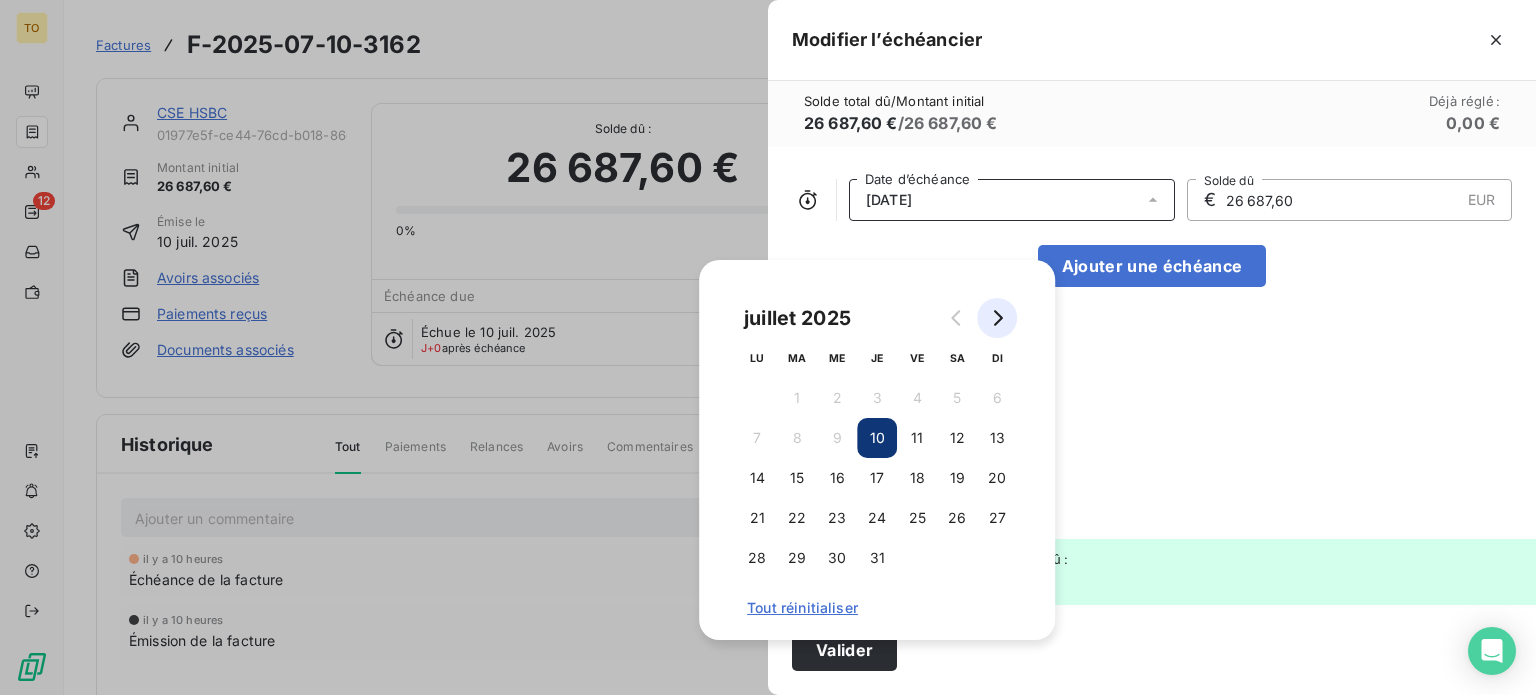 click at bounding box center (997, 318) 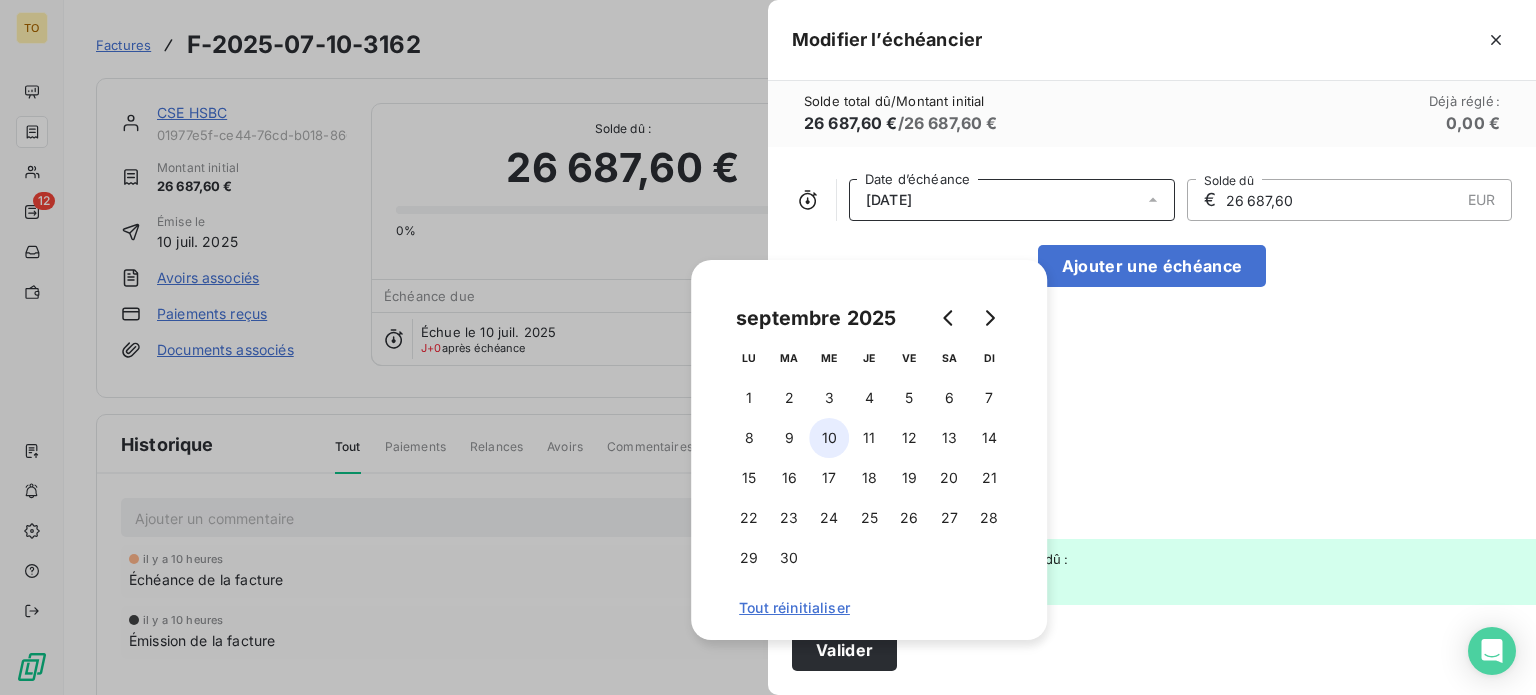 click on "10" at bounding box center [829, 438] 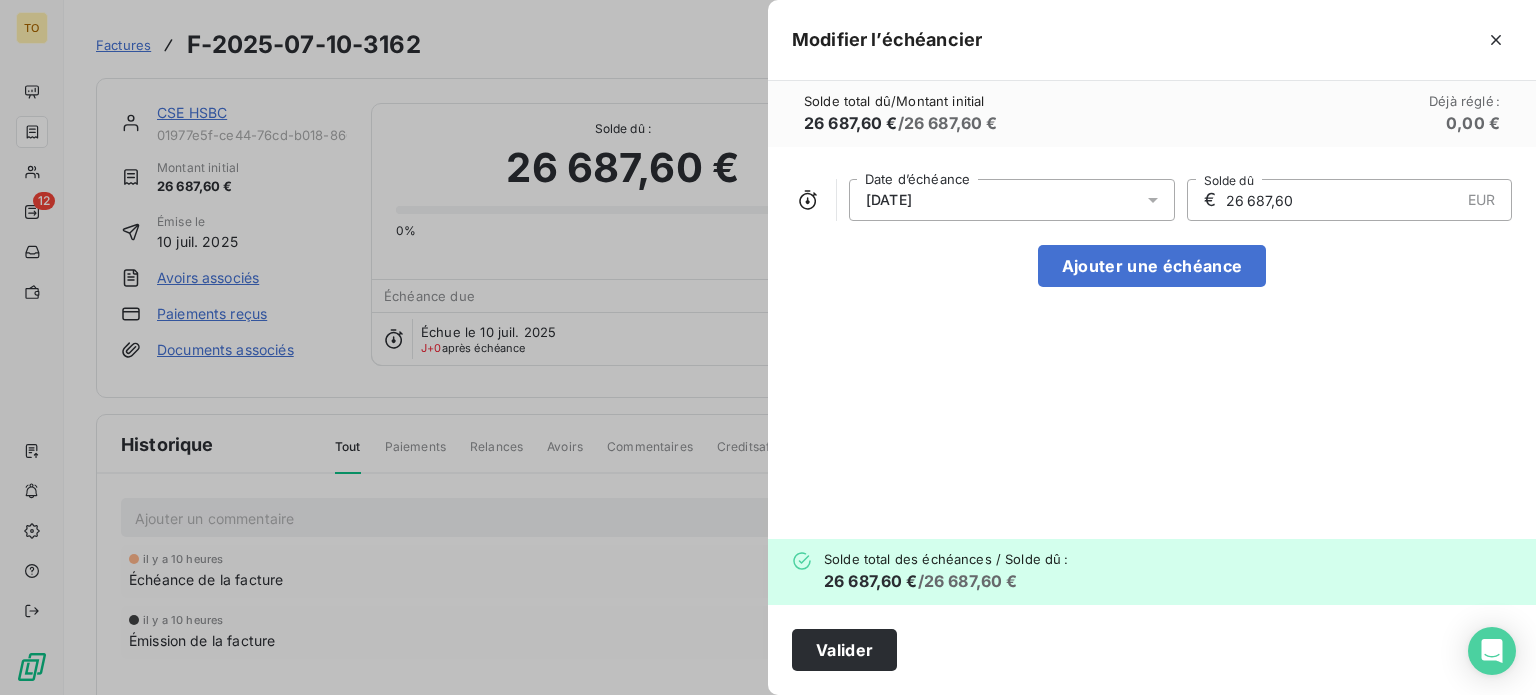drag, startPoint x: 1248, startPoint y: 240, endPoint x: 1100, endPoint y: 239, distance: 148.00337 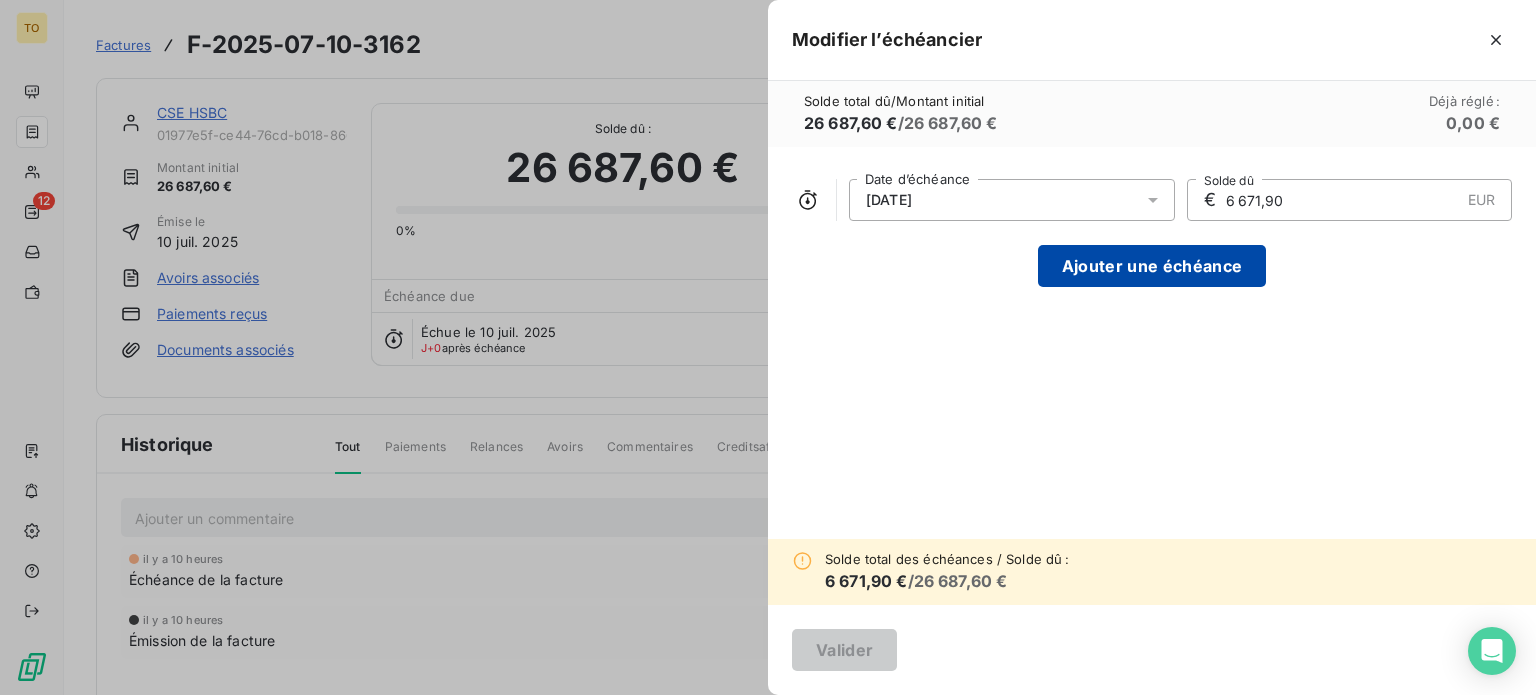 type on "6 671,90" 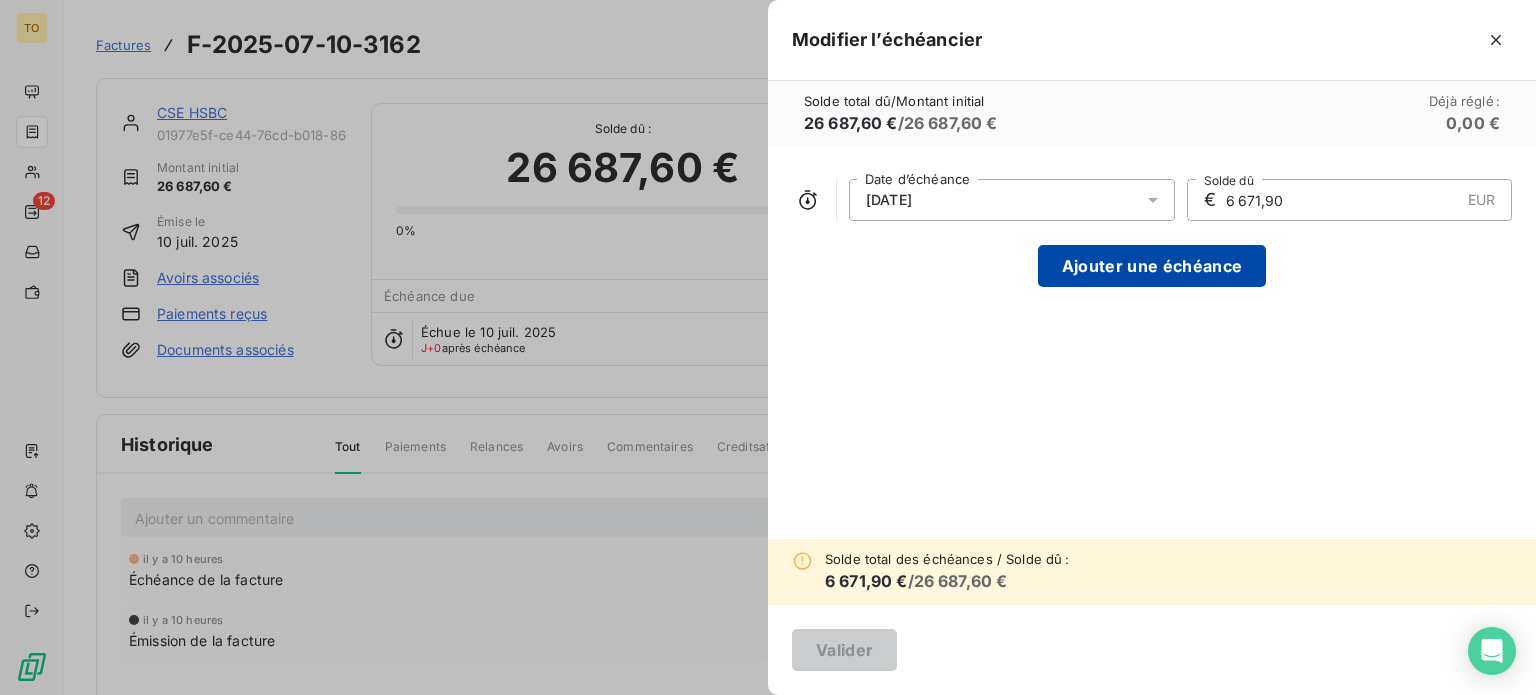 click on "Ajouter une échéance" at bounding box center [1152, 266] 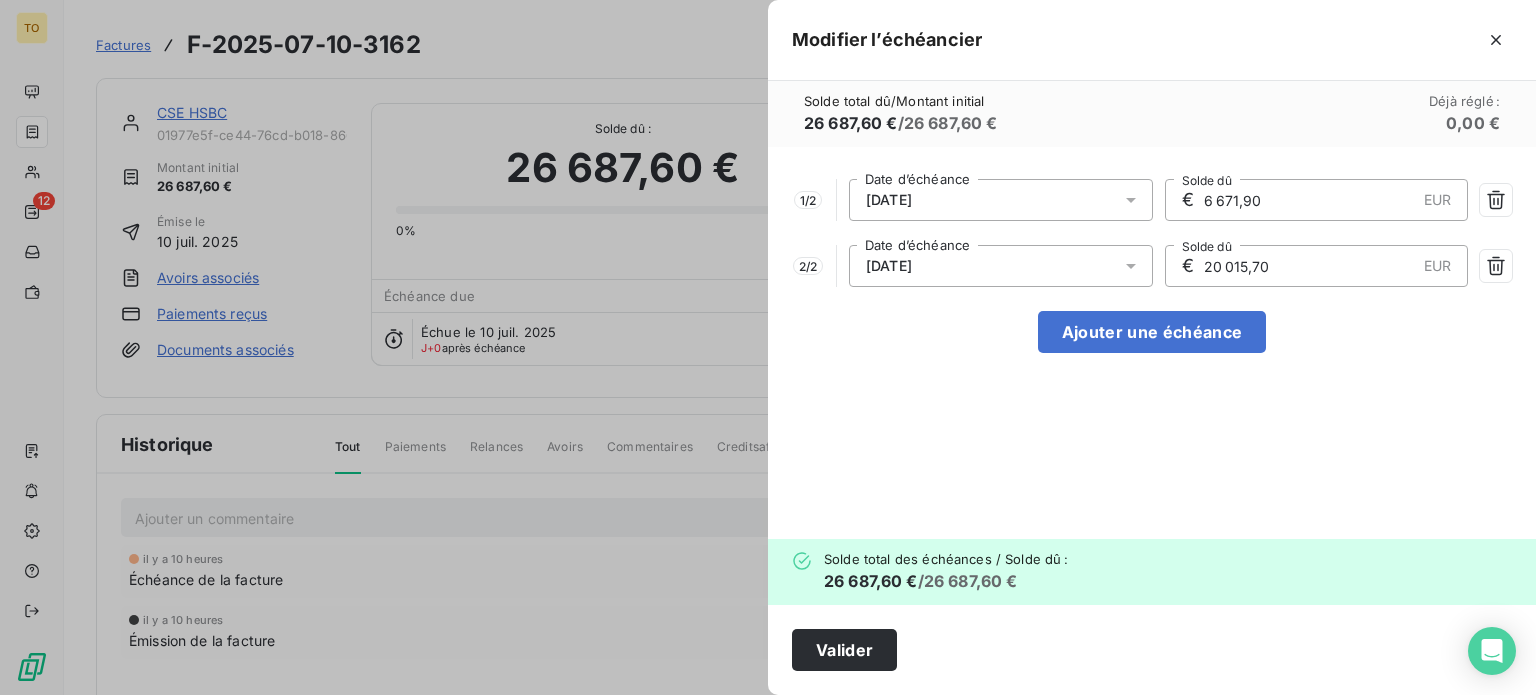 drag, startPoint x: 1217, startPoint y: 311, endPoint x: 1120, endPoint y: 315, distance: 97.082436 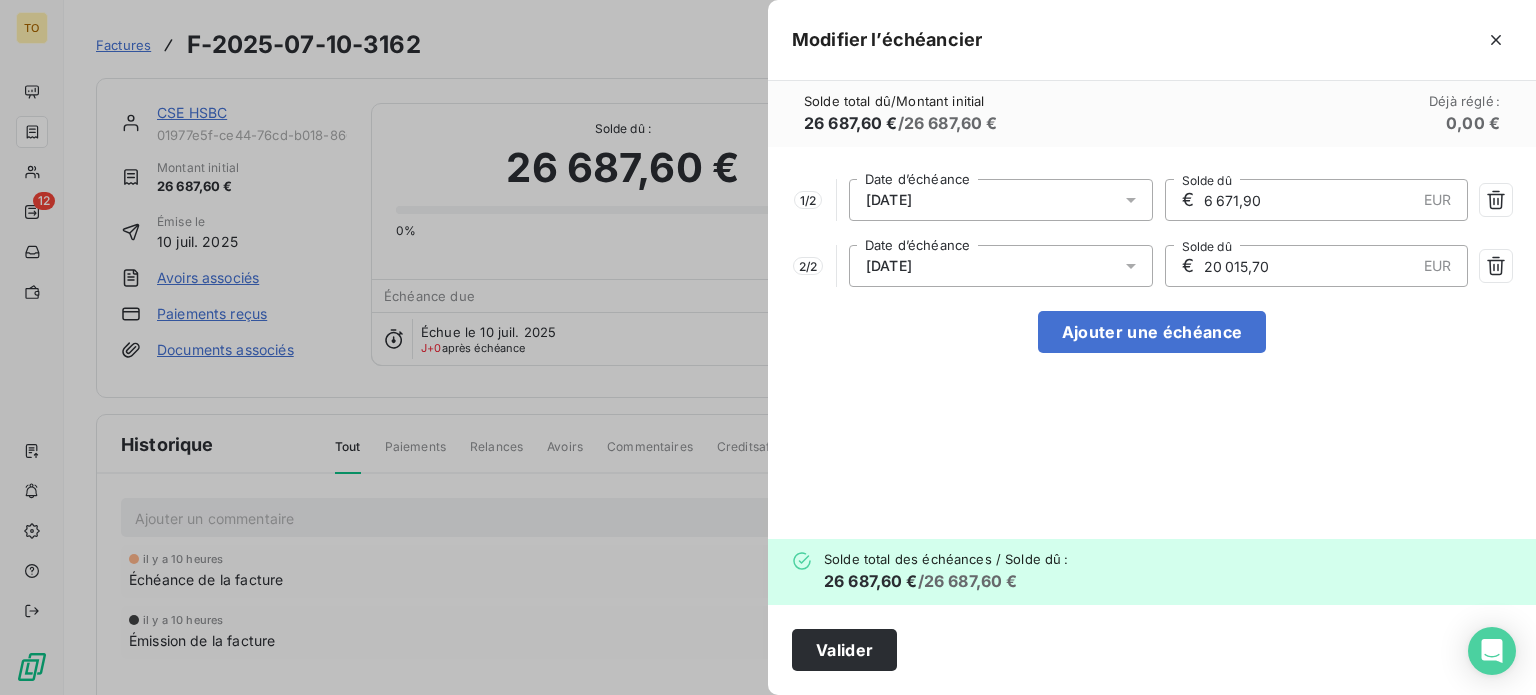 click on "20 015,70" at bounding box center [1309, 266] 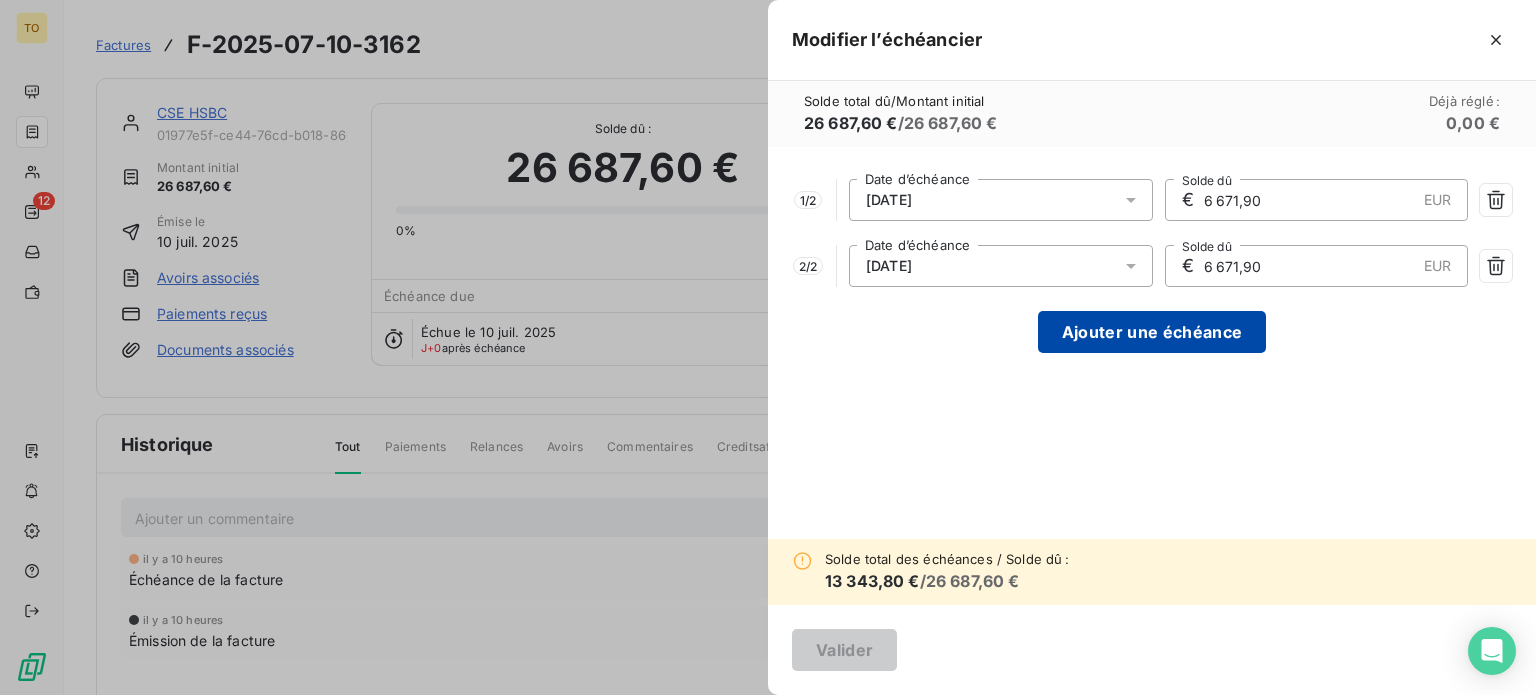 type on "6 671,90" 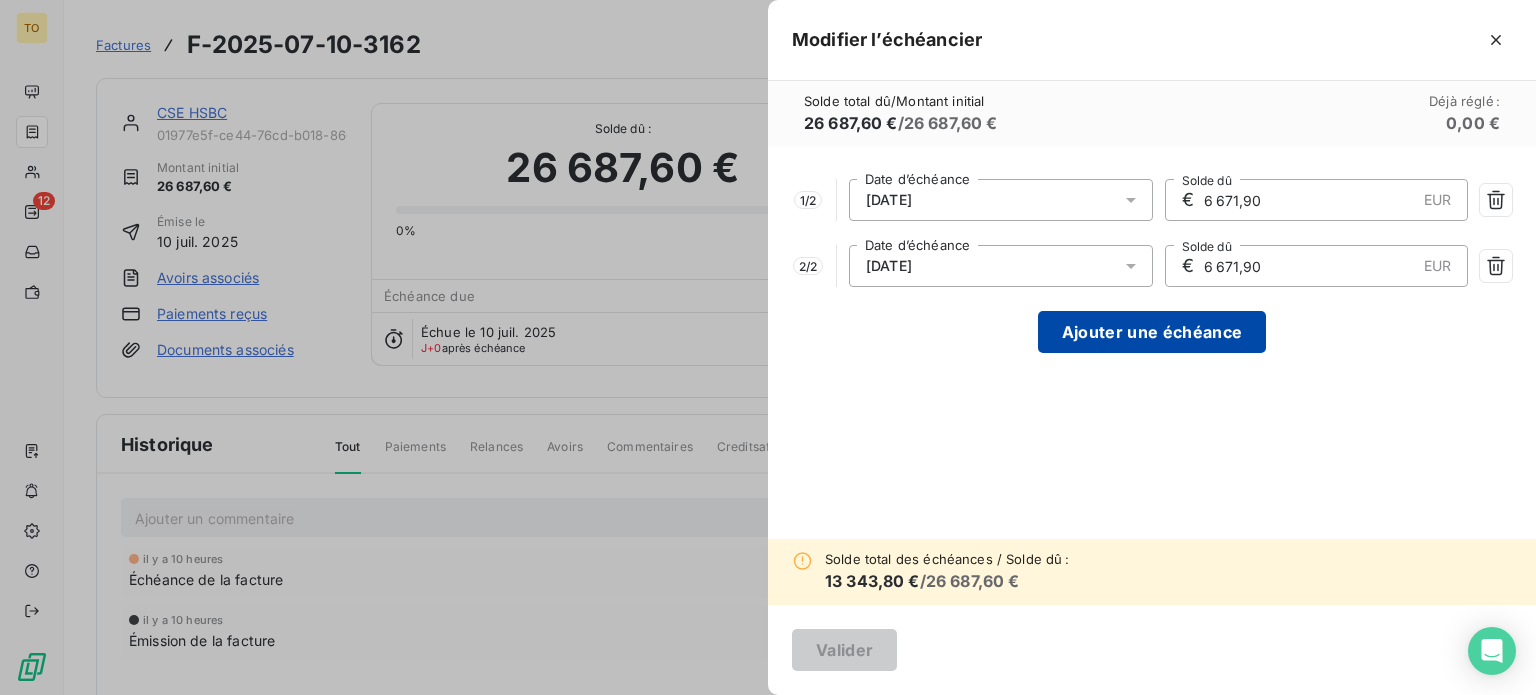 click on "Ajouter une échéance" at bounding box center (1152, 332) 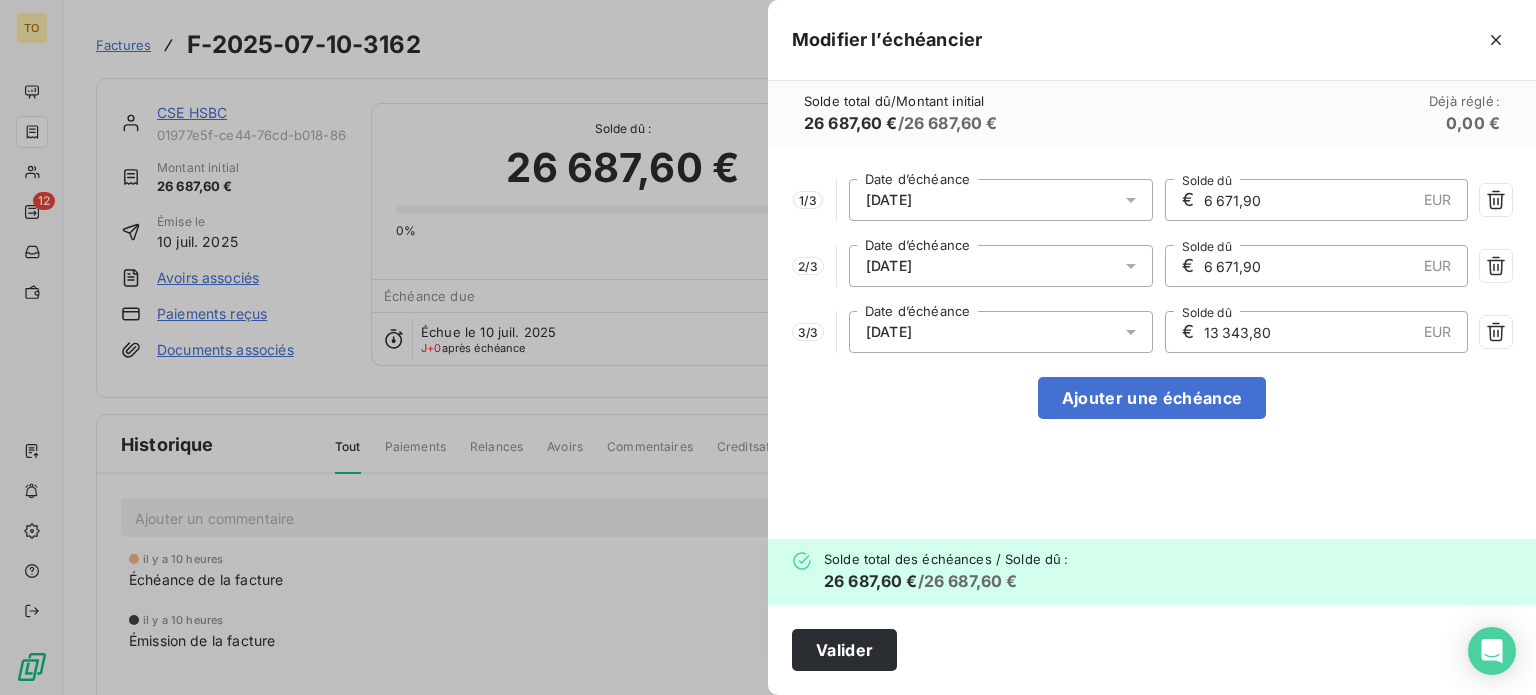 drag, startPoint x: 1208, startPoint y: 368, endPoint x: 1070, endPoint y: 378, distance: 138.36185 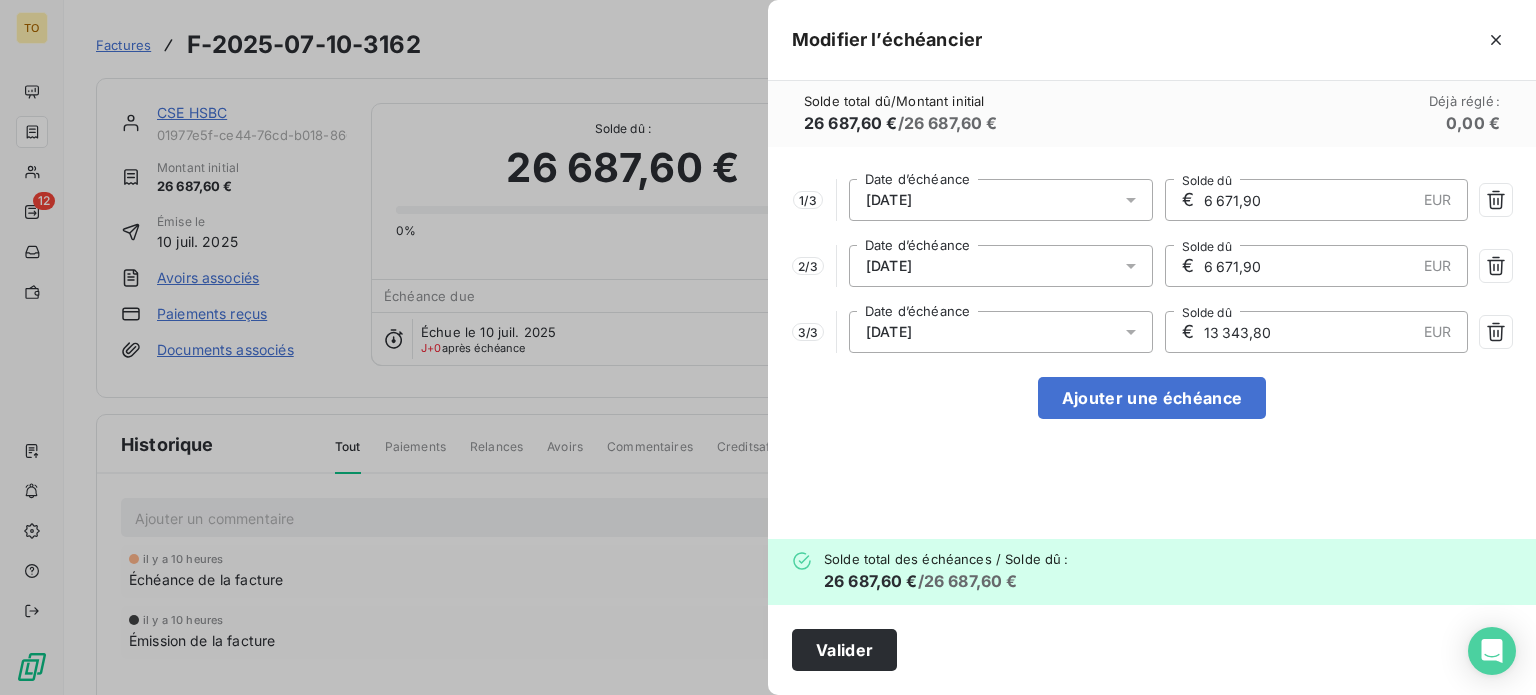 click on "€ 13 343,80 EUR Solde dû" at bounding box center (1317, 332) 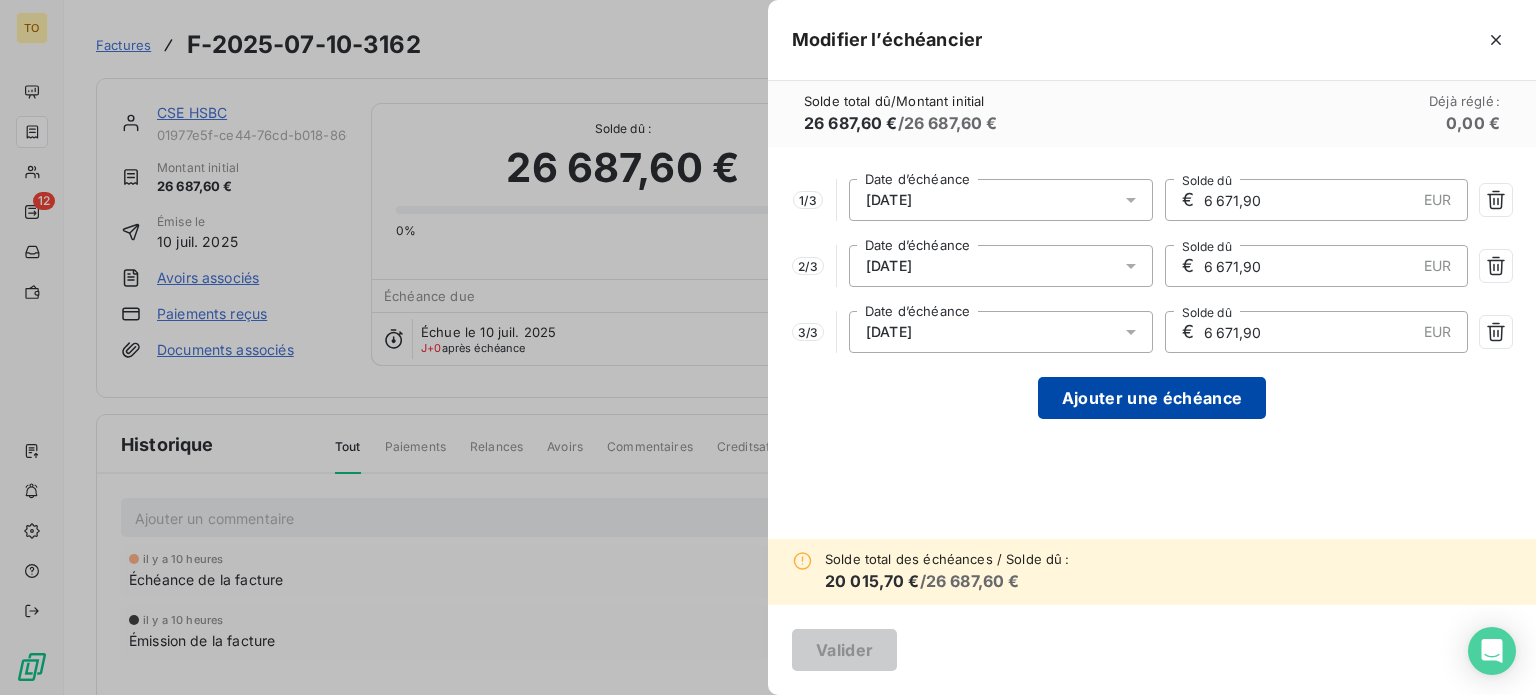type on "6 671,90" 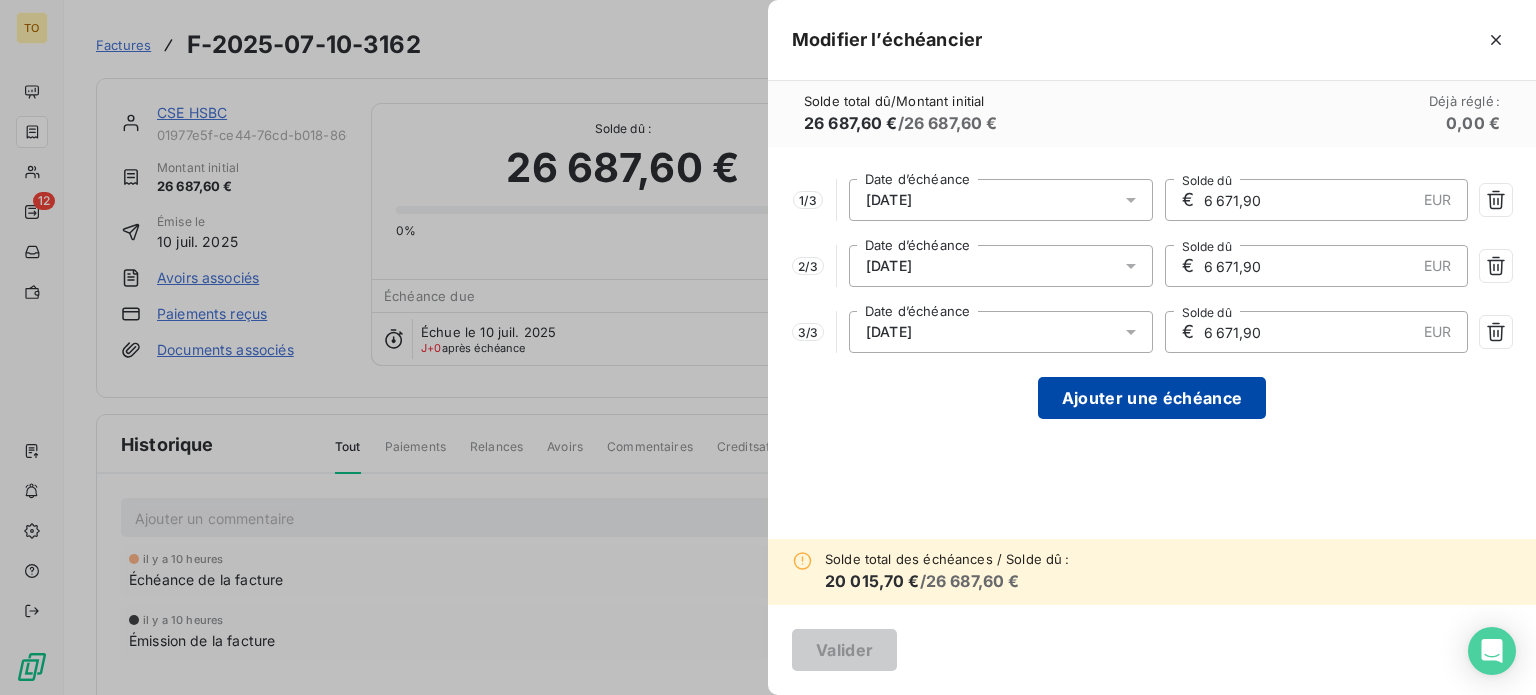 click on "Ajouter une échéance" at bounding box center [1152, 398] 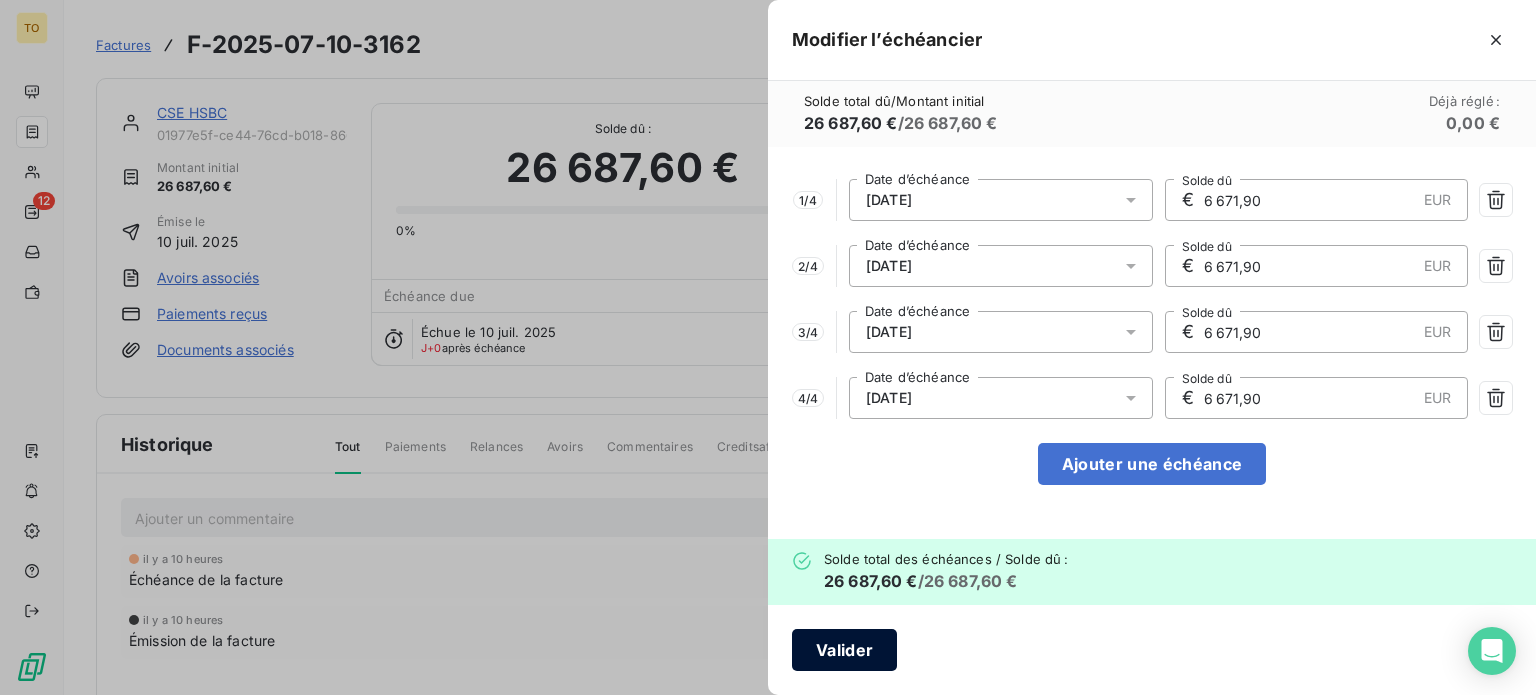 click on "Valider" at bounding box center (844, 650) 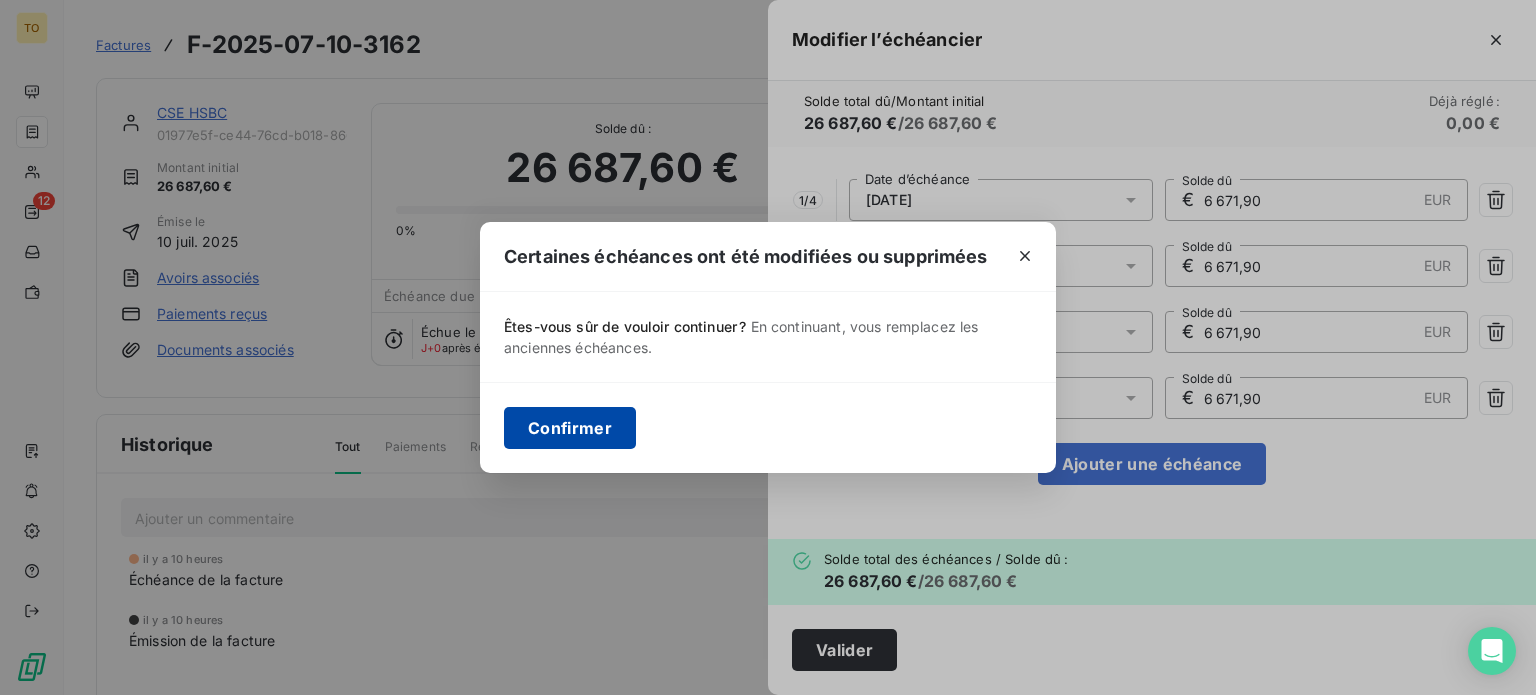 click on "Confirmer" at bounding box center [570, 428] 